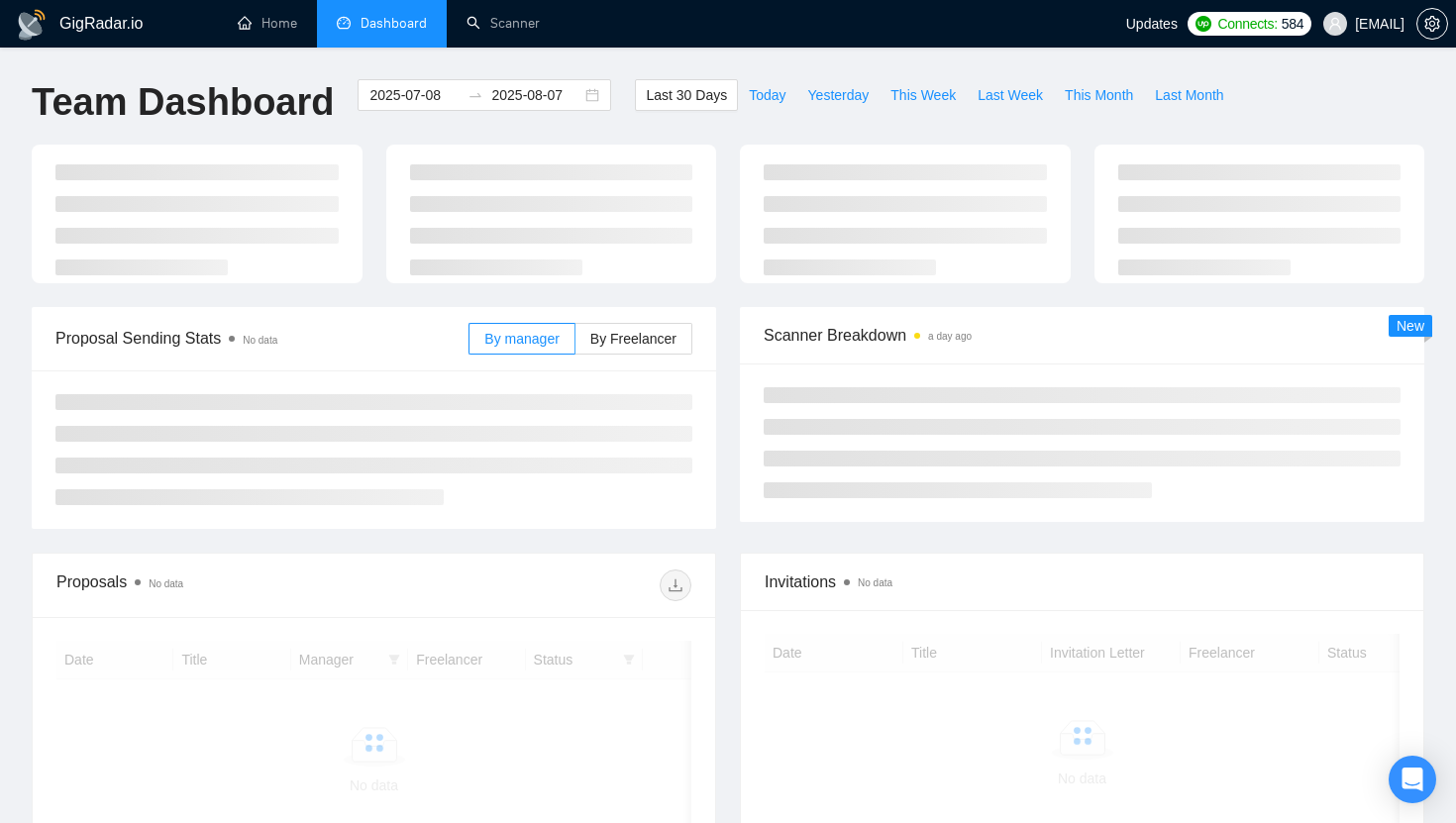 scroll, scrollTop: 0, scrollLeft: 0, axis: both 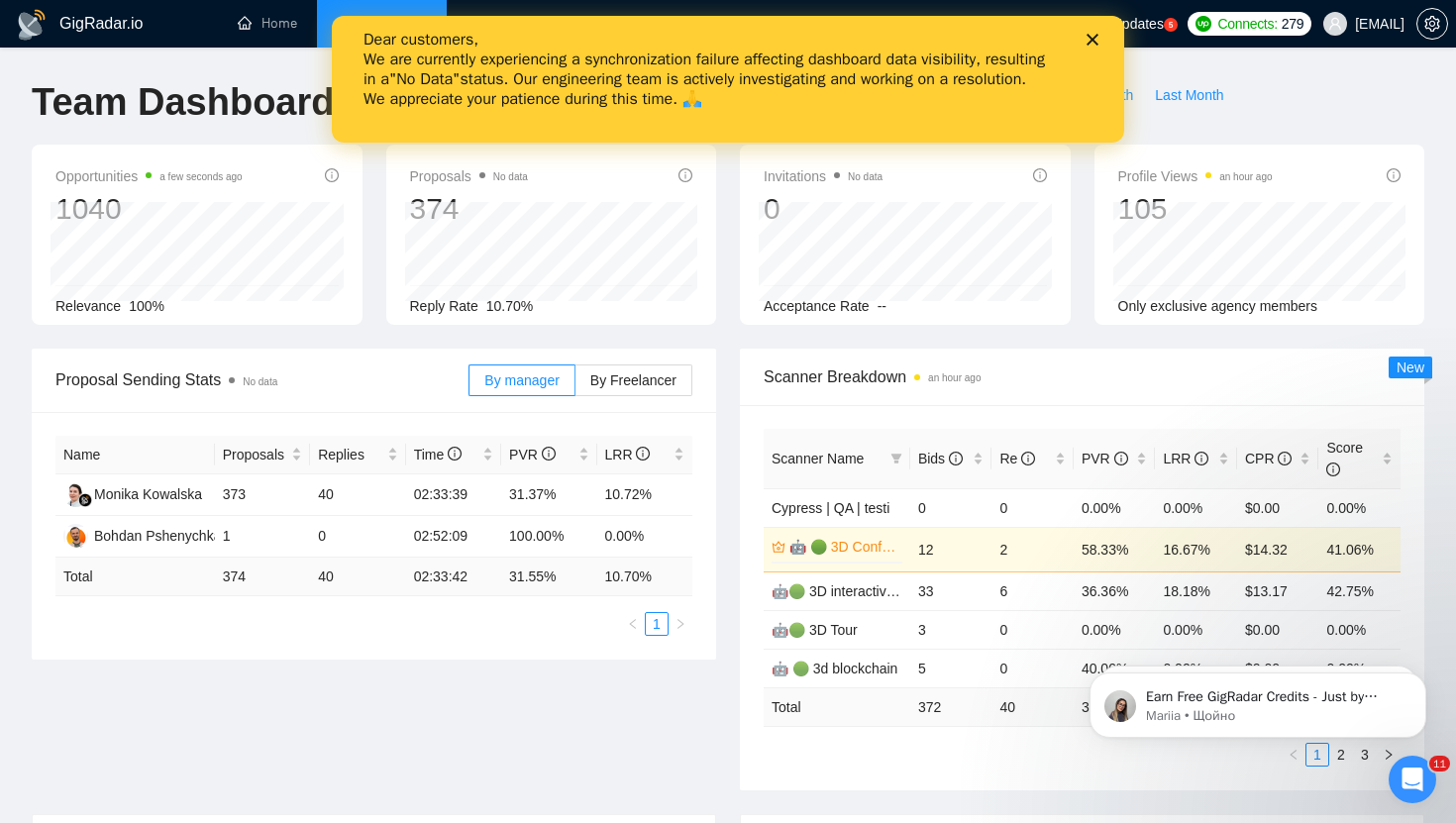 click 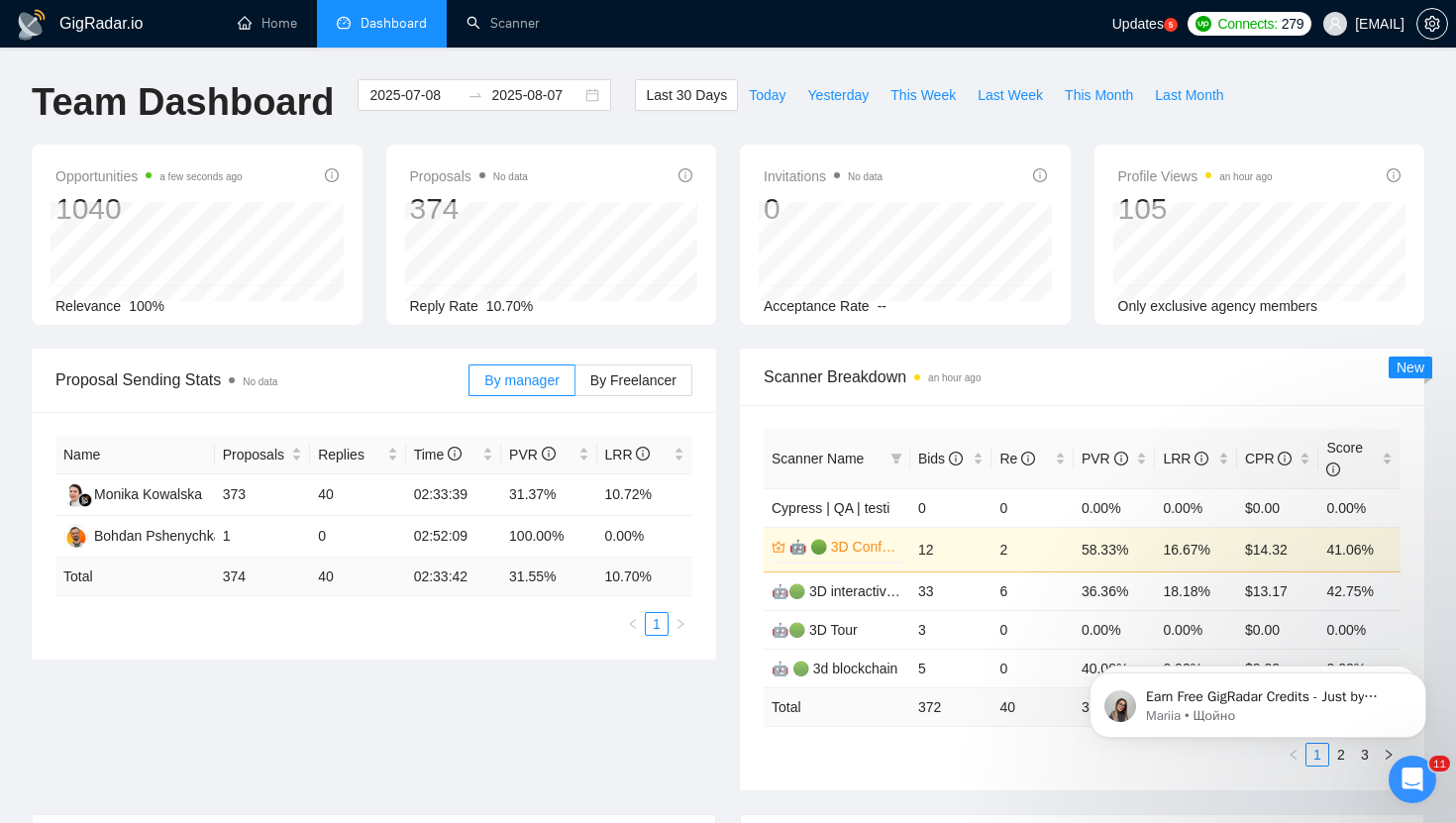 click on "Updates" at bounding box center [1138, 24] 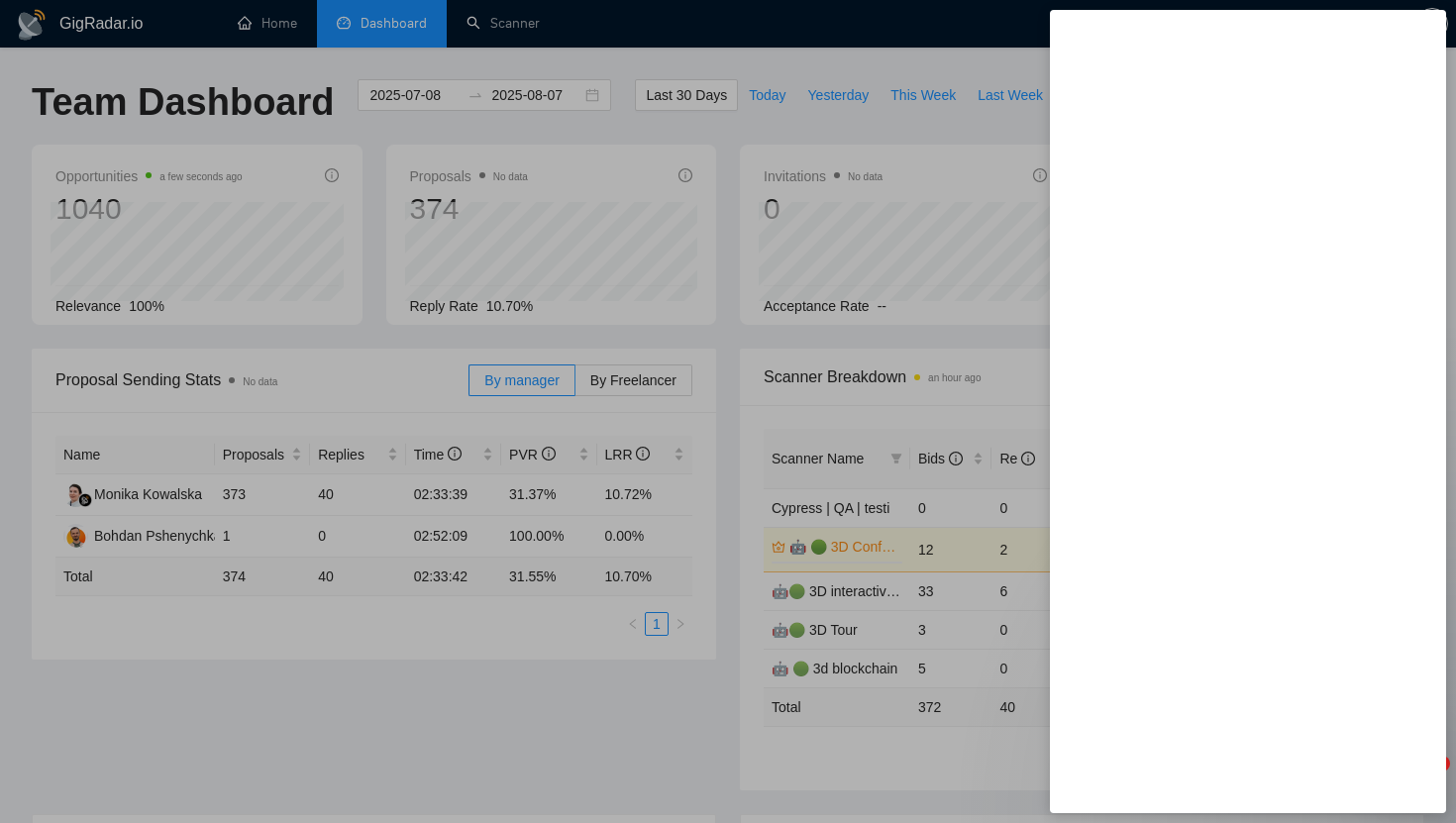 click at bounding box center (728, 411) 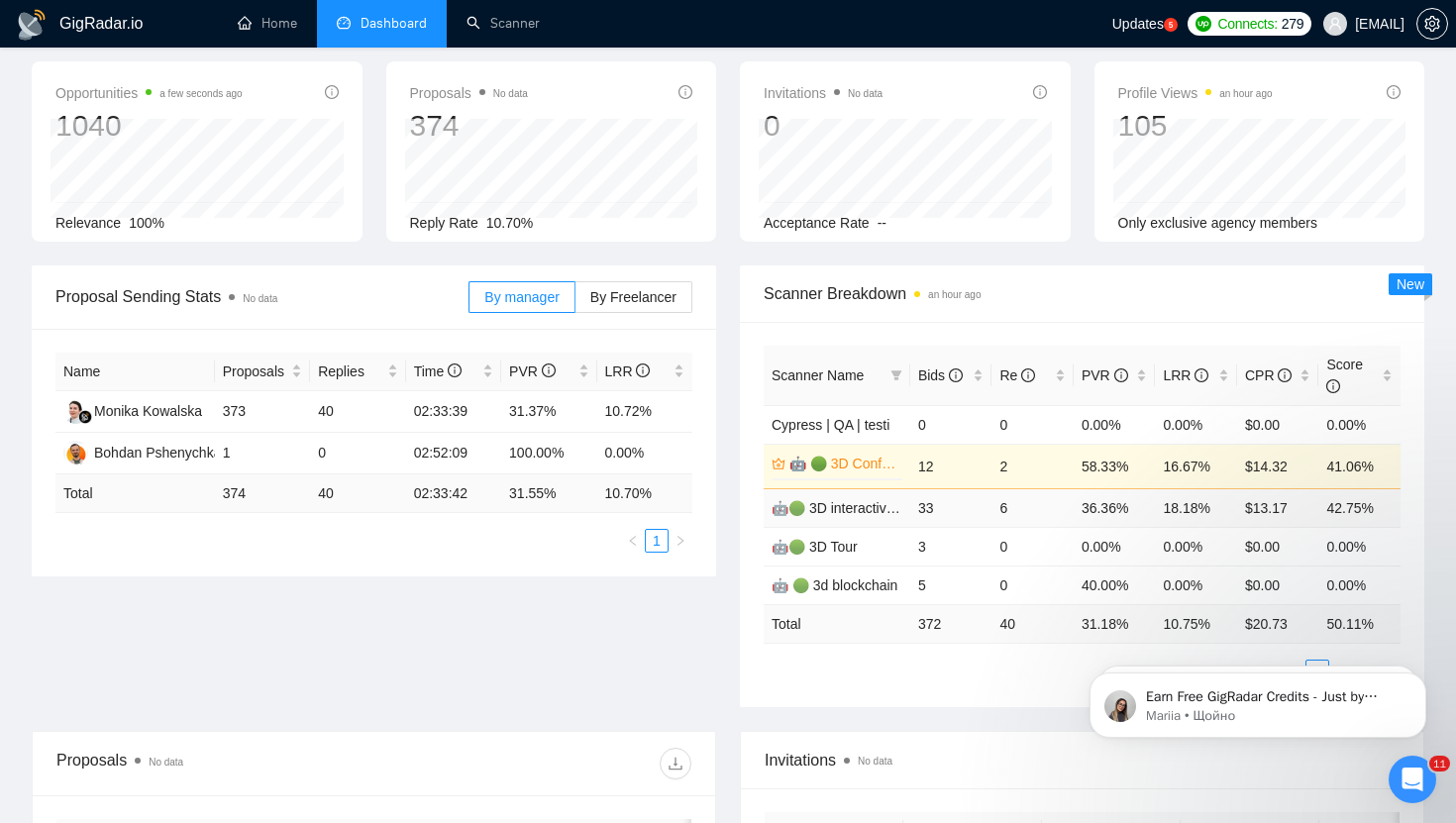 scroll, scrollTop: 0, scrollLeft: 0, axis: both 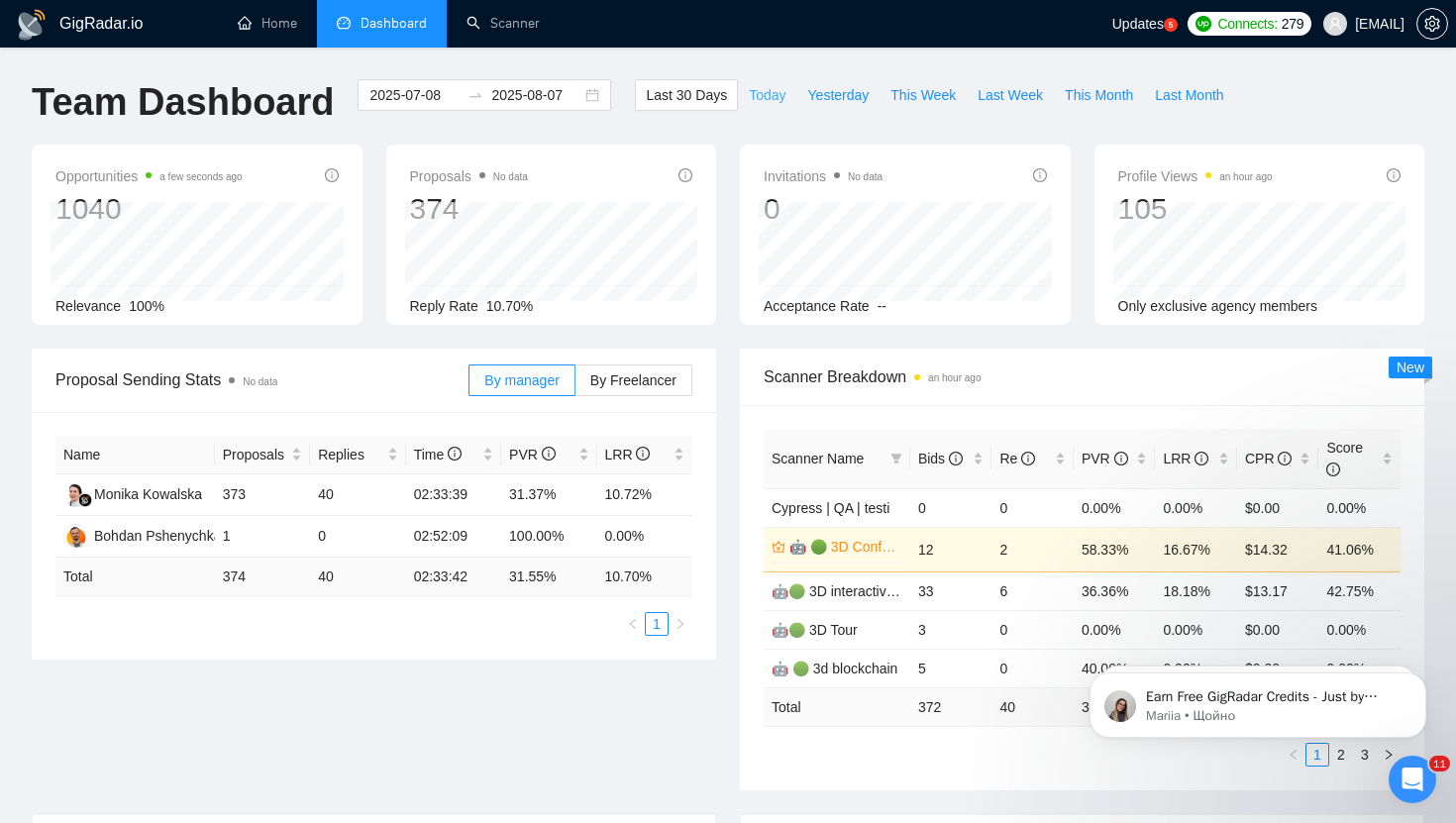 click on "Today" at bounding box center [767, 95] 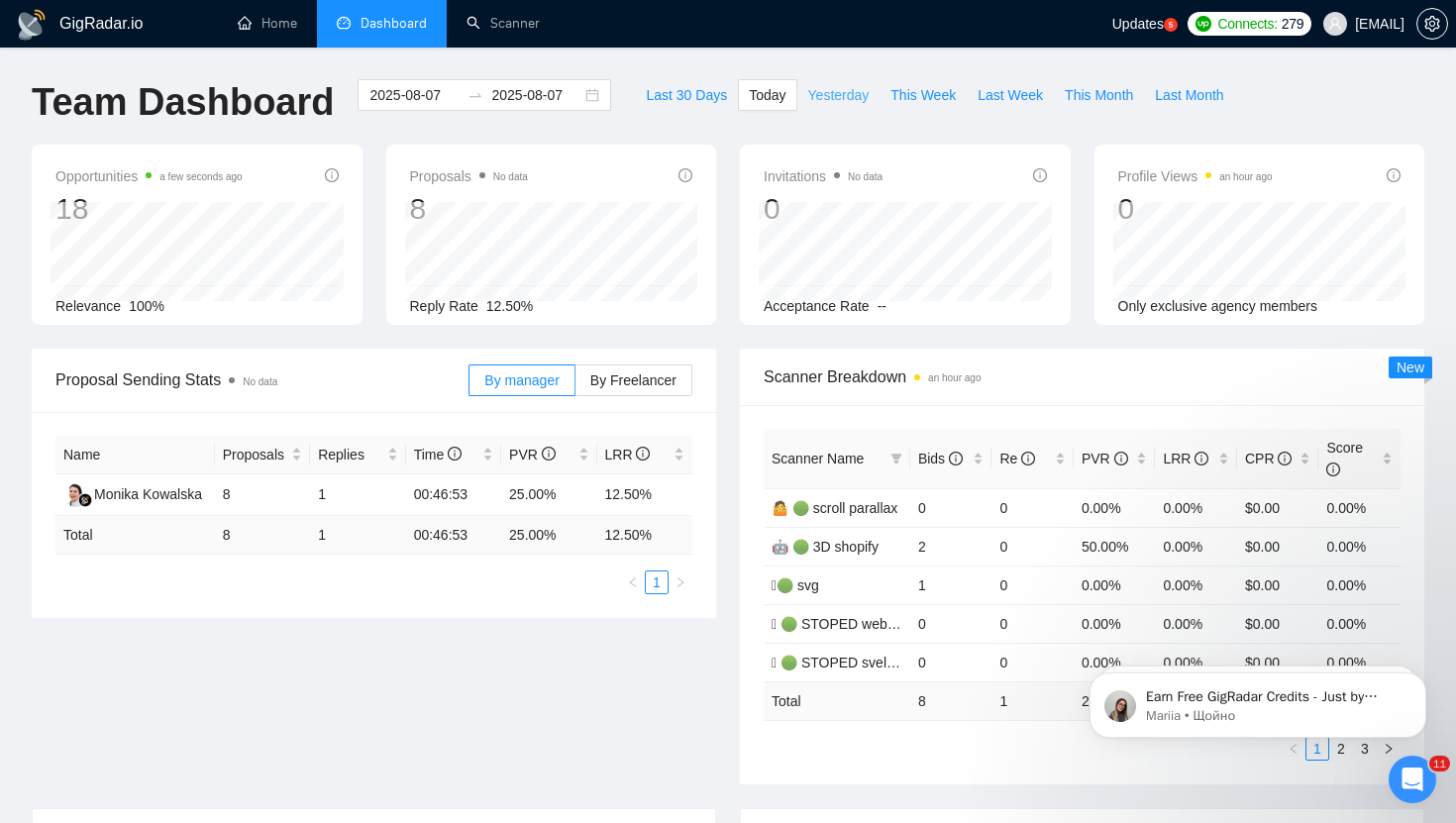click on "Yesterday" at bounding box center (839, 95) 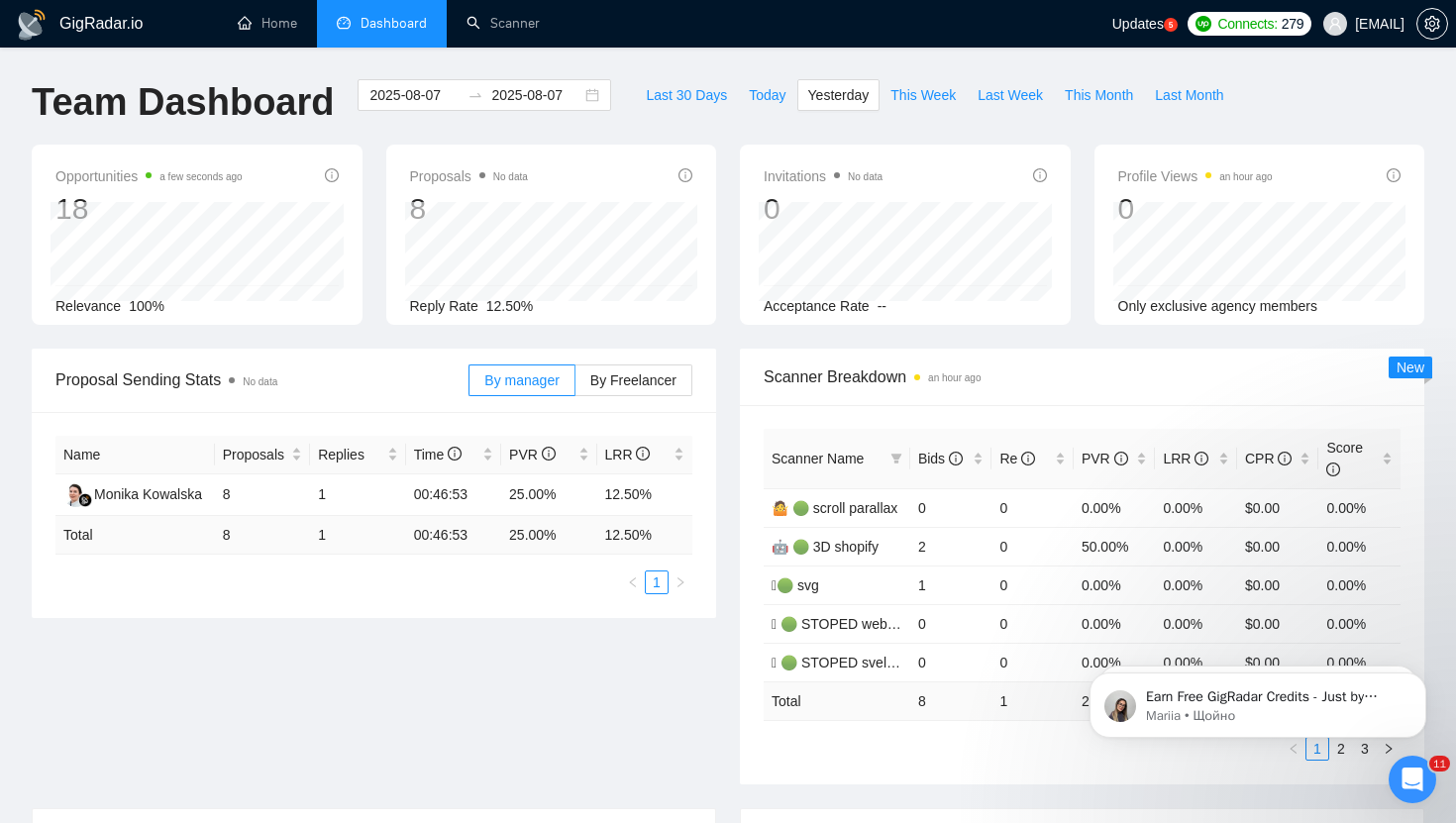 type on "2025-08-06" 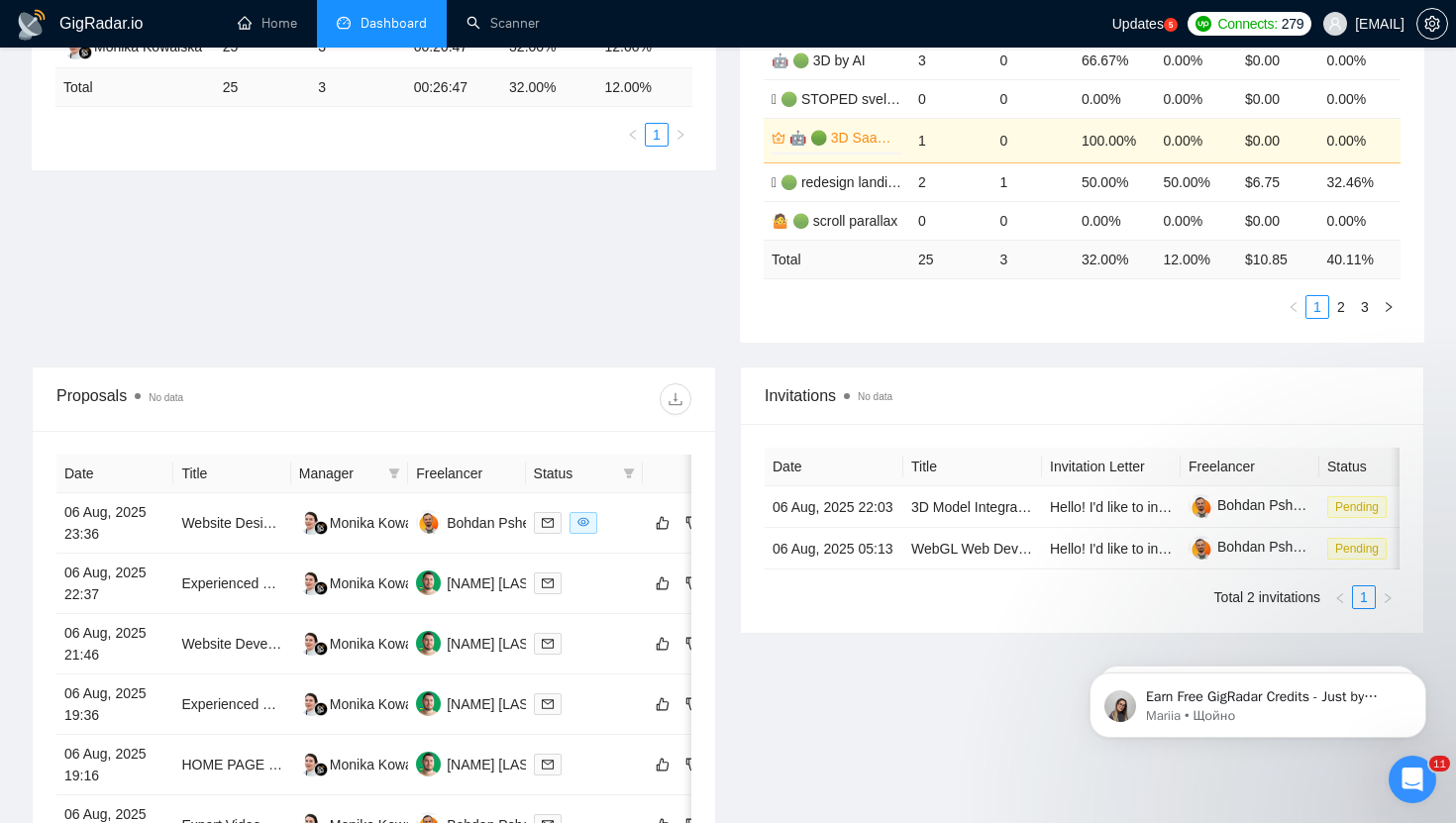 scroll, scrollTop: 0, scrollLeft: 0, axis: both 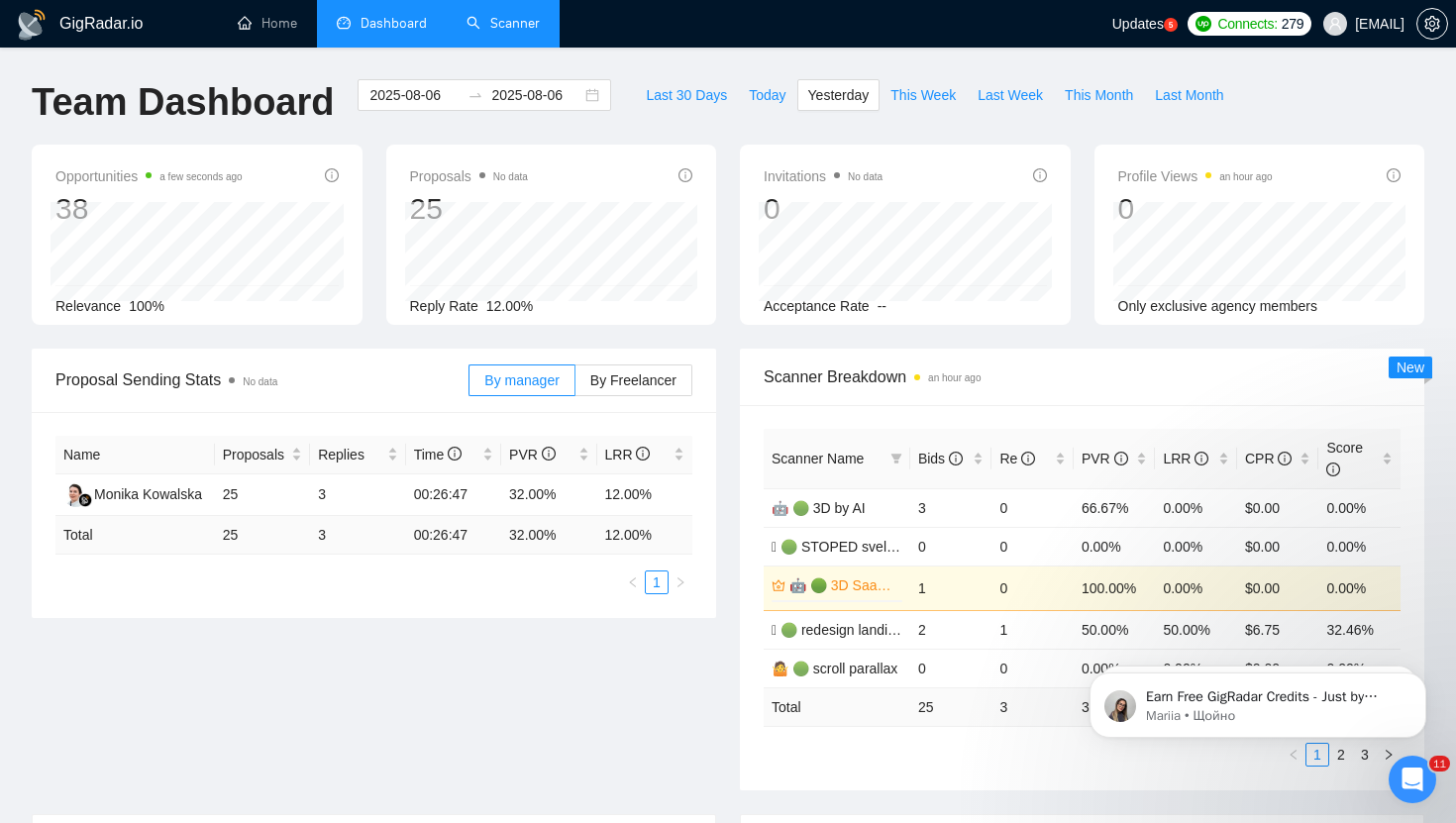 click on "Scanner" at bounding box center [503, 23] 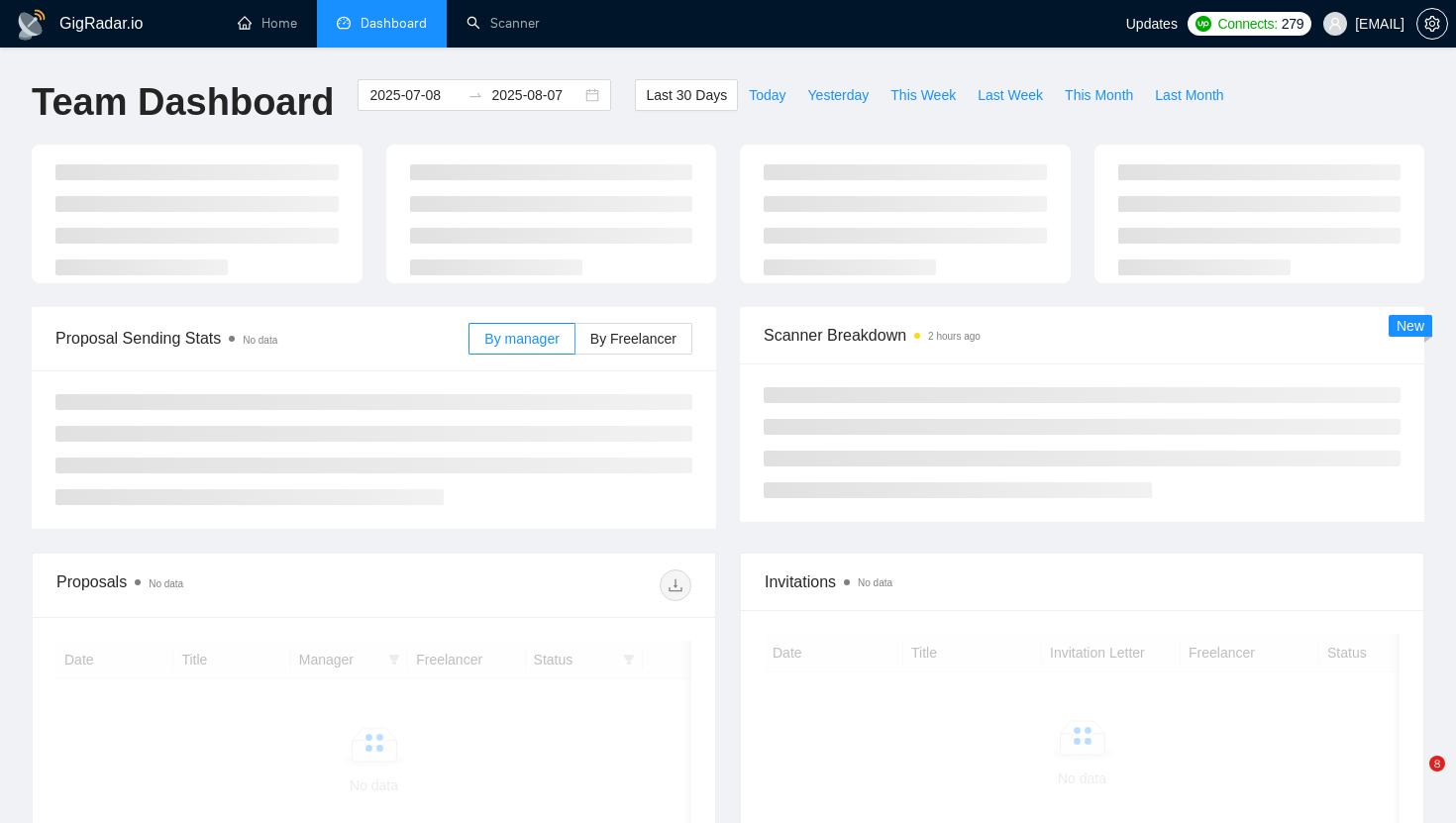 scroll, scrollTop: 0, scrollLeft: 0, axis: both 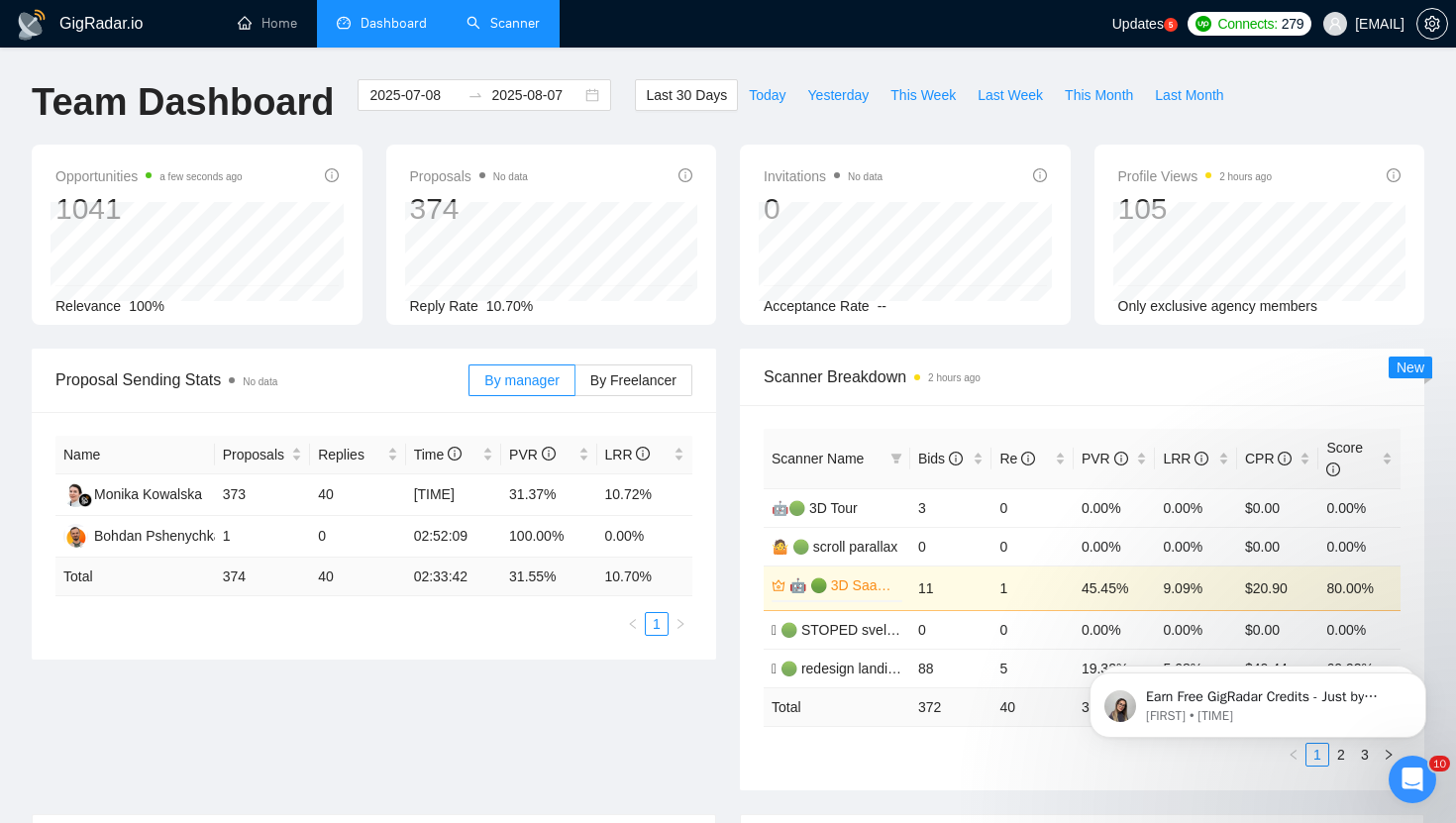 click on "Scanner" at bounding box center [503, 23] 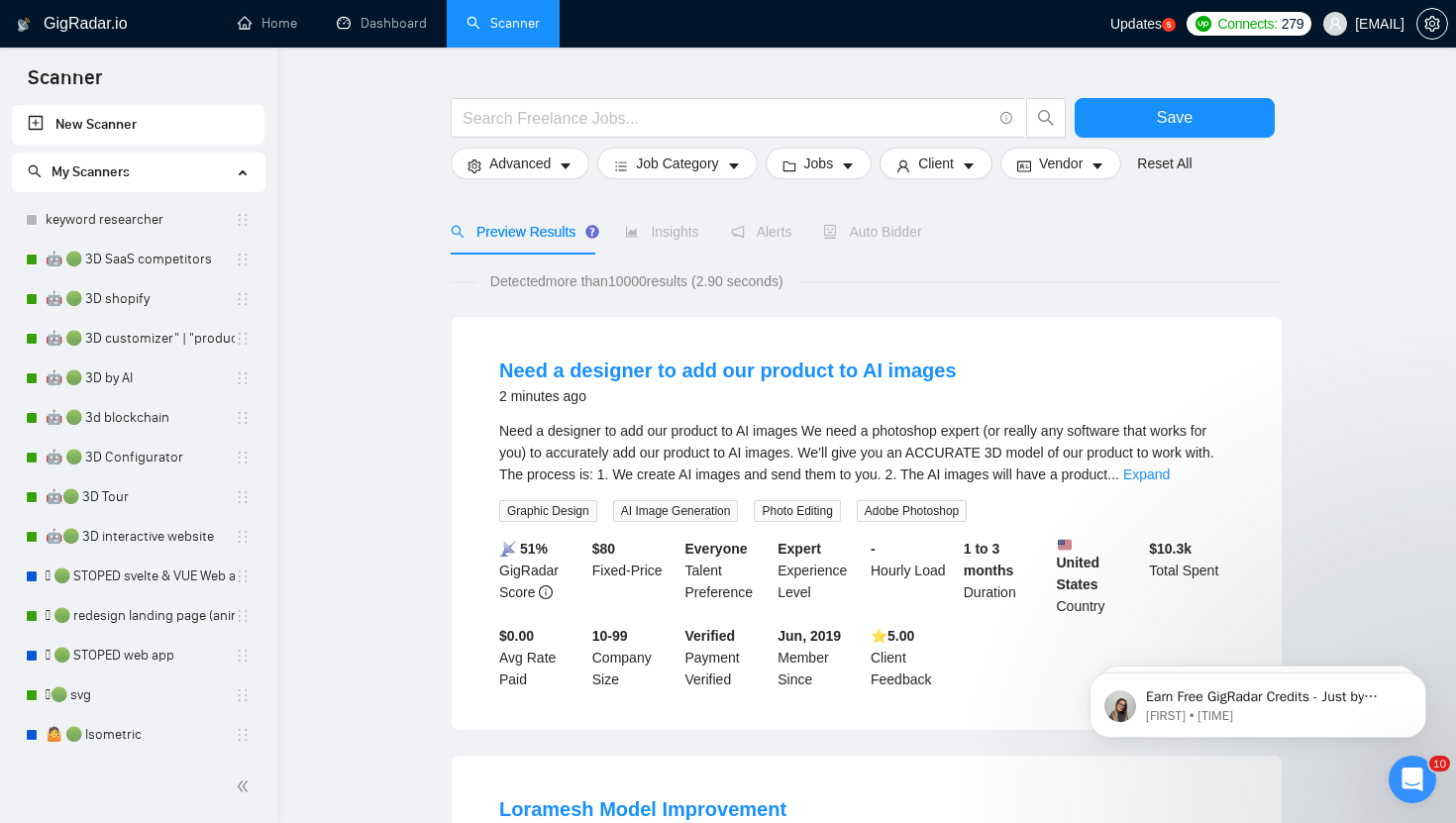 scroll, scrollTop: 0, scrollLeft: 0, axis: both 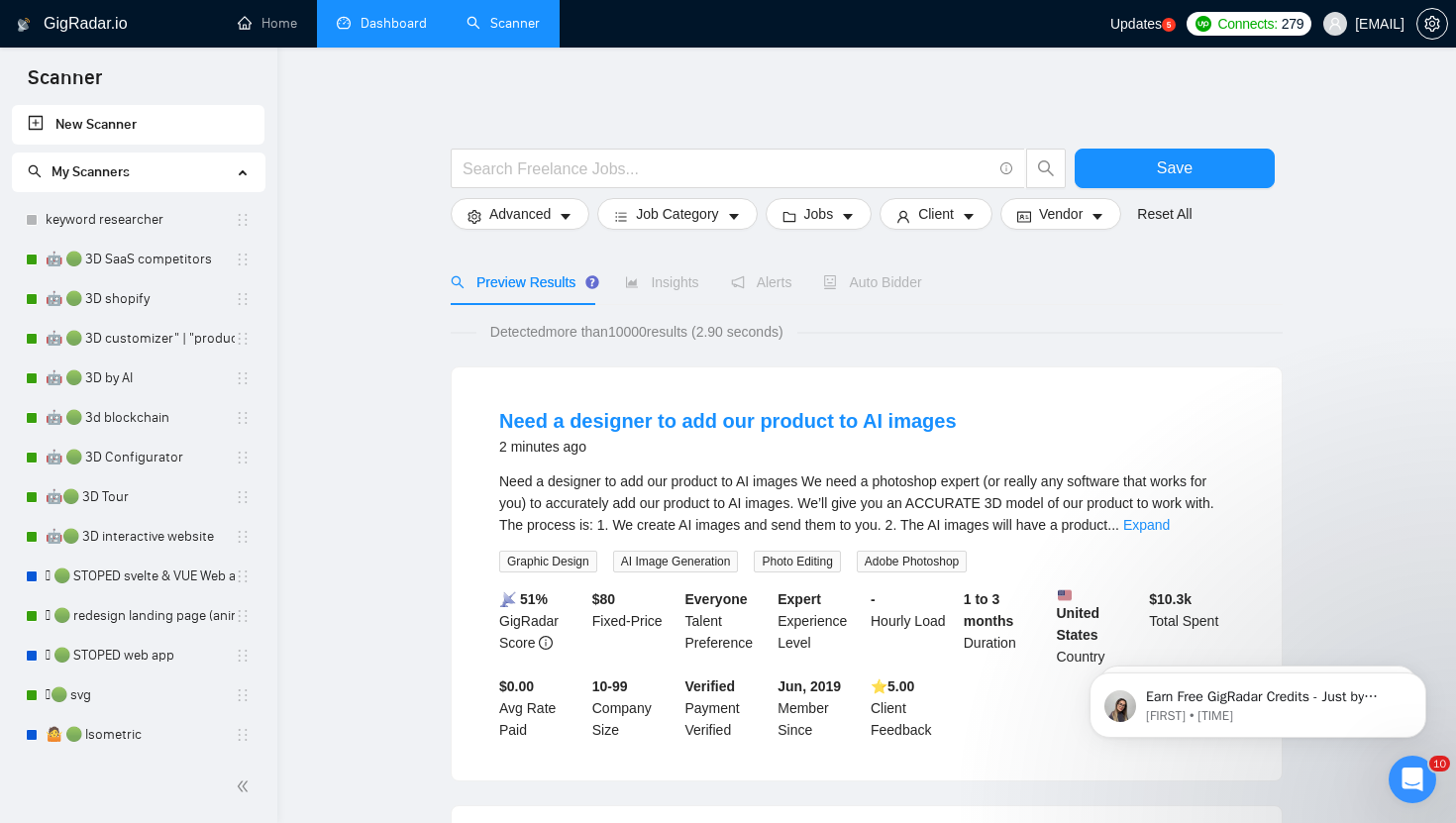 click on "Dashboard" at bounding box center (381, 23) 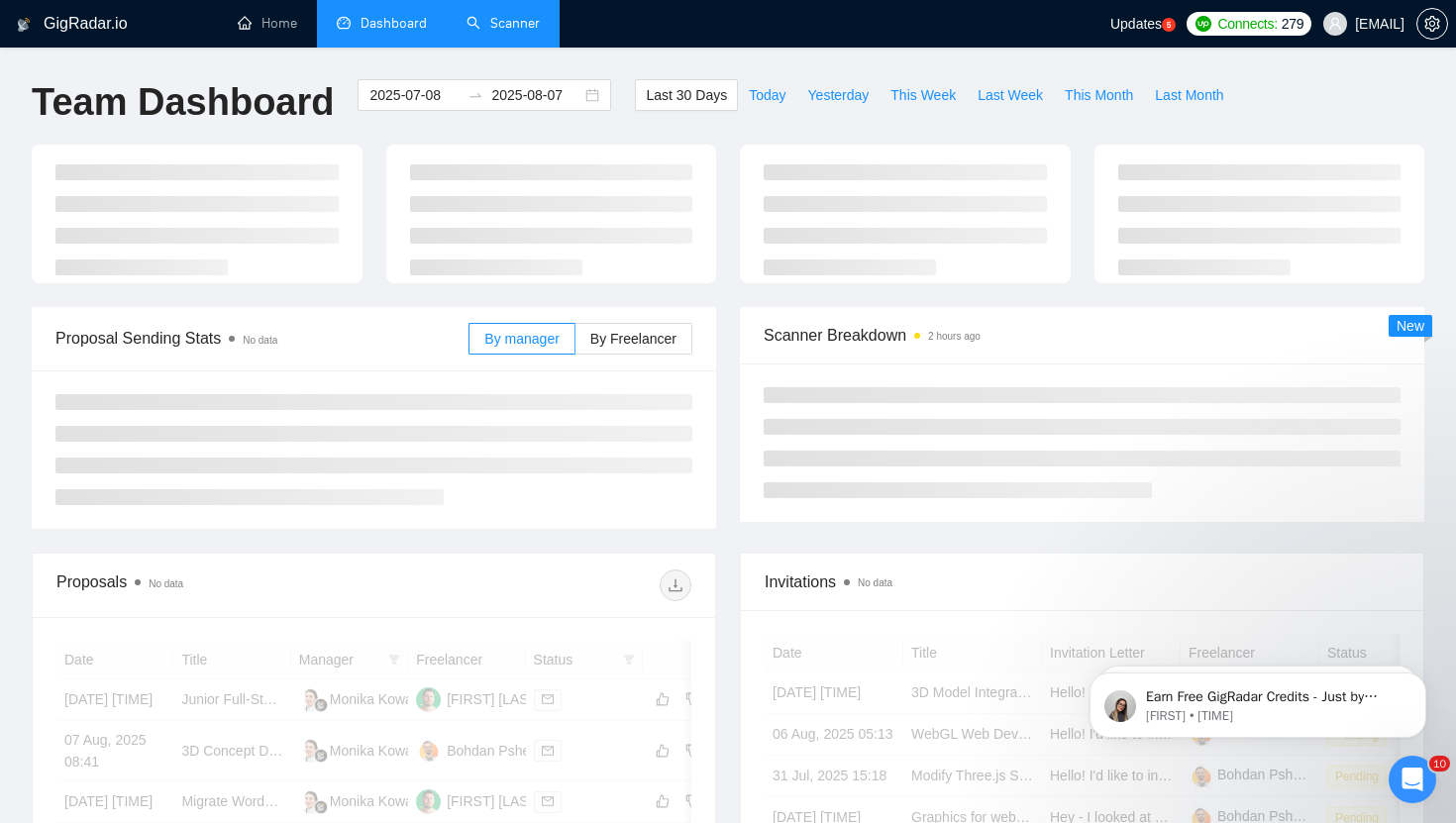 click on "Scanner" at bounding box center [503, 23] 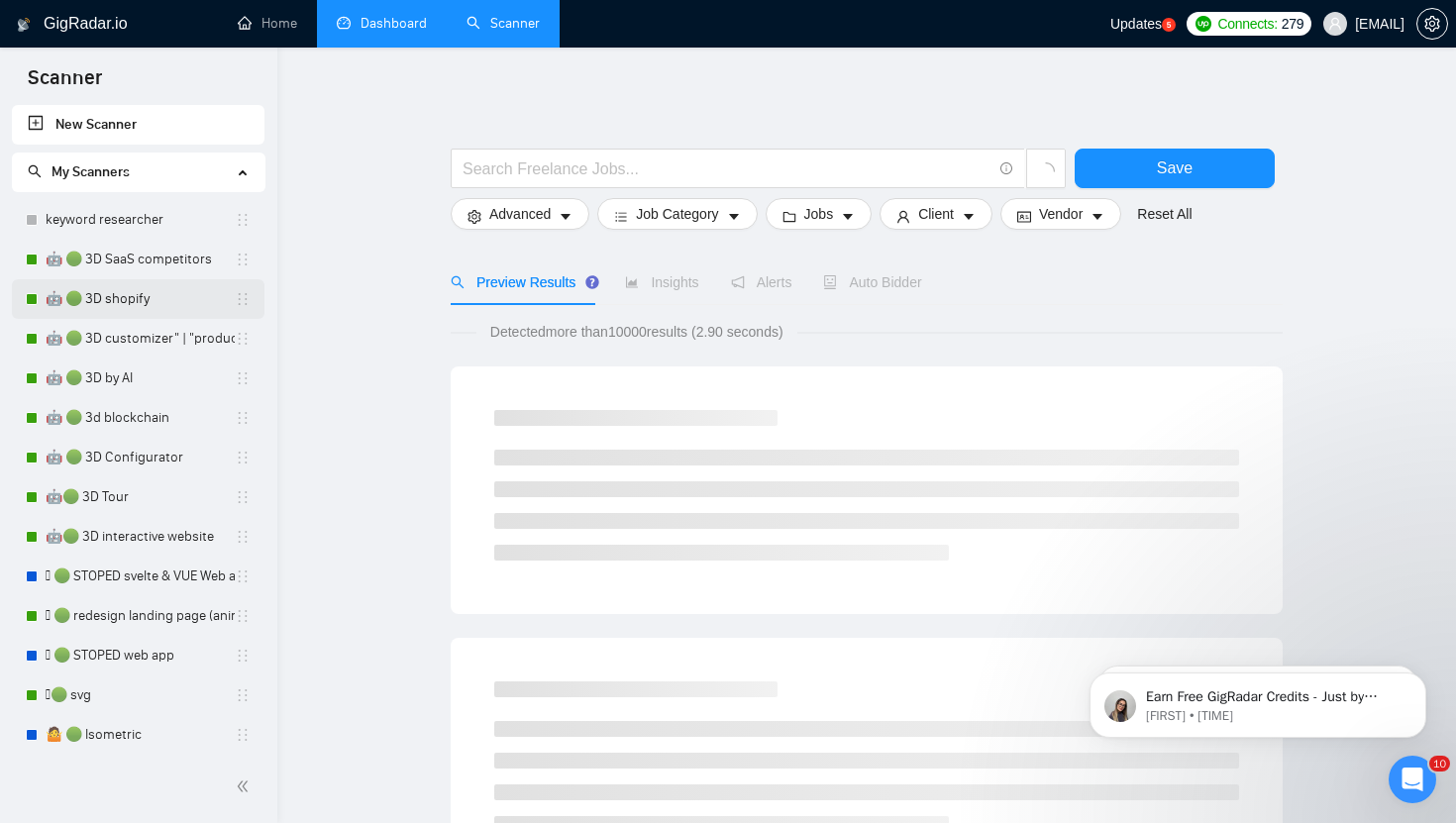 click on "🤖 🟢 3D shopify" at bounding box center [140, 299] 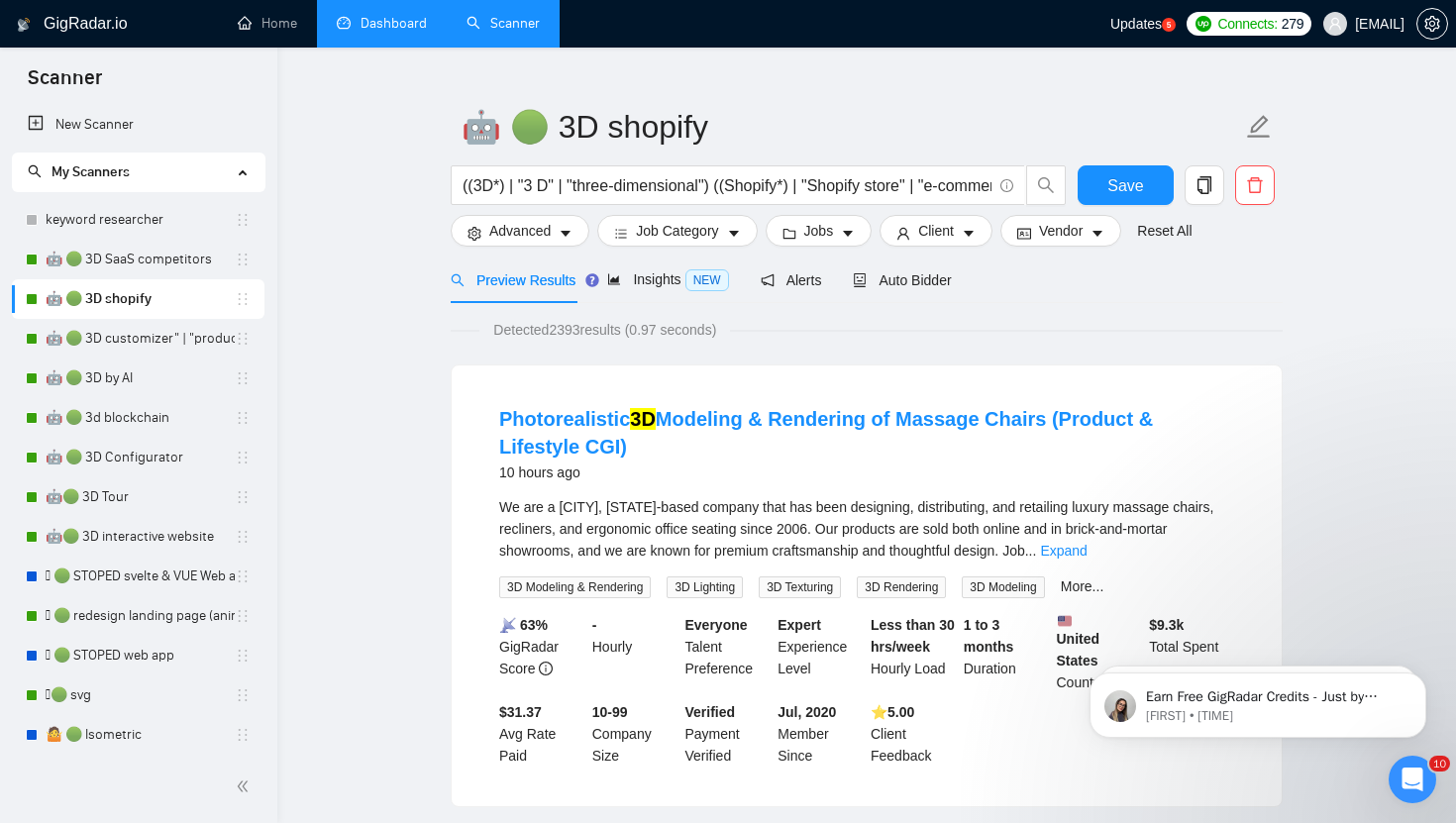 scroll, scrollTop: 0, scrollLeft: 0, axis: both 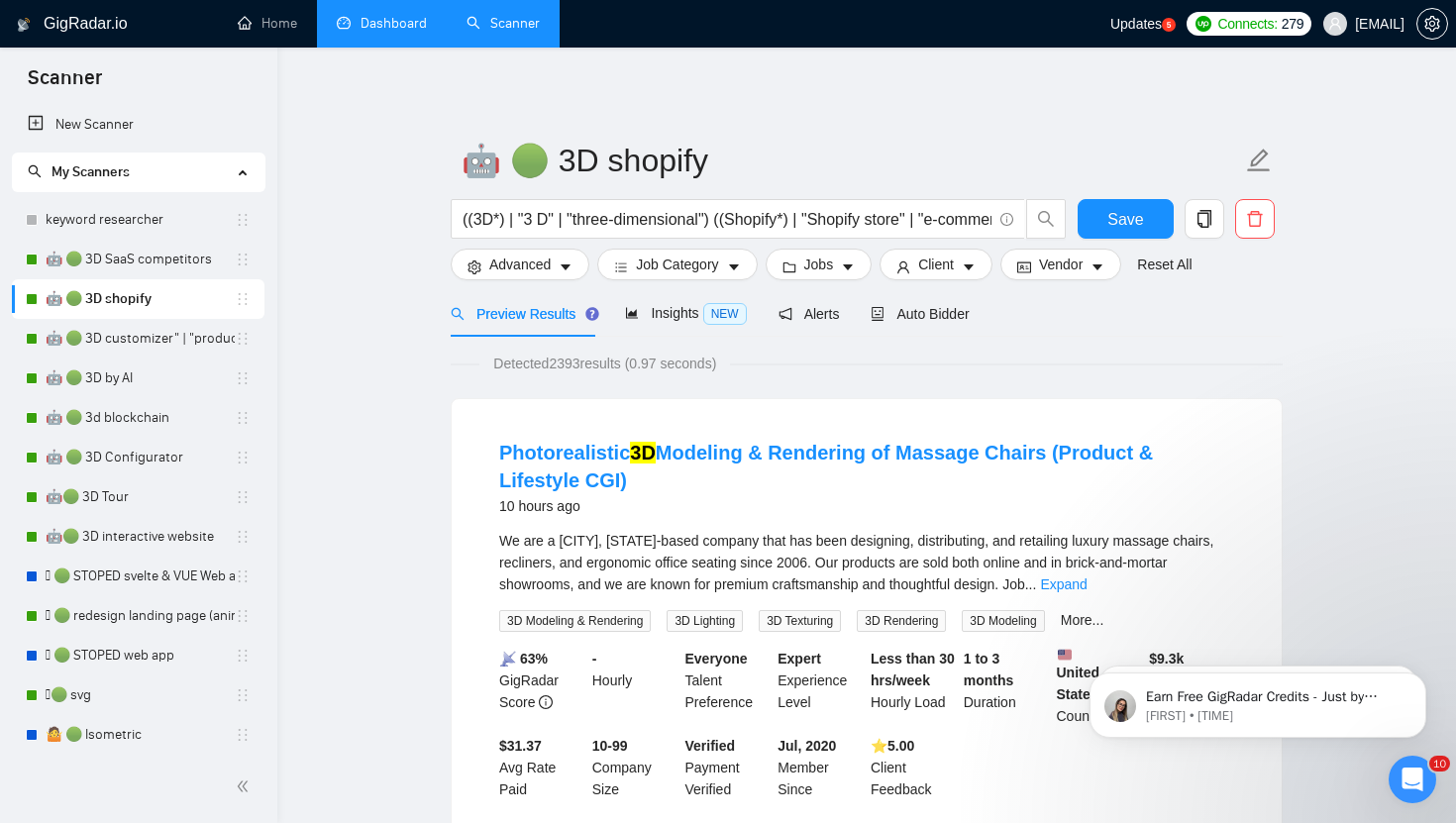 click on "Preview Results Insights NEW Alerts Auto Bidder" at bounding box center (867, 313) 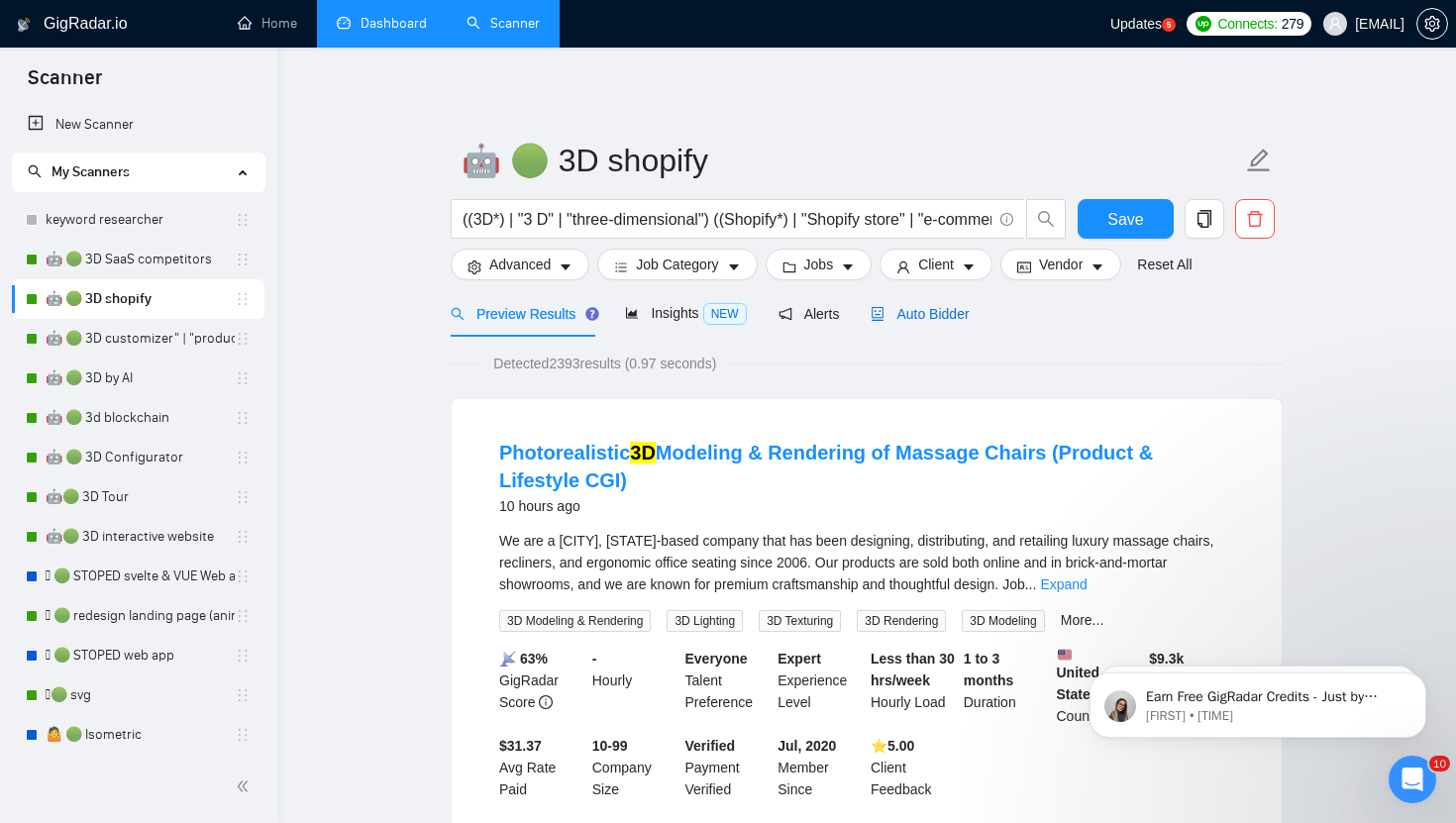 click on "Auto Bidder" at bounding box center [919, 314] 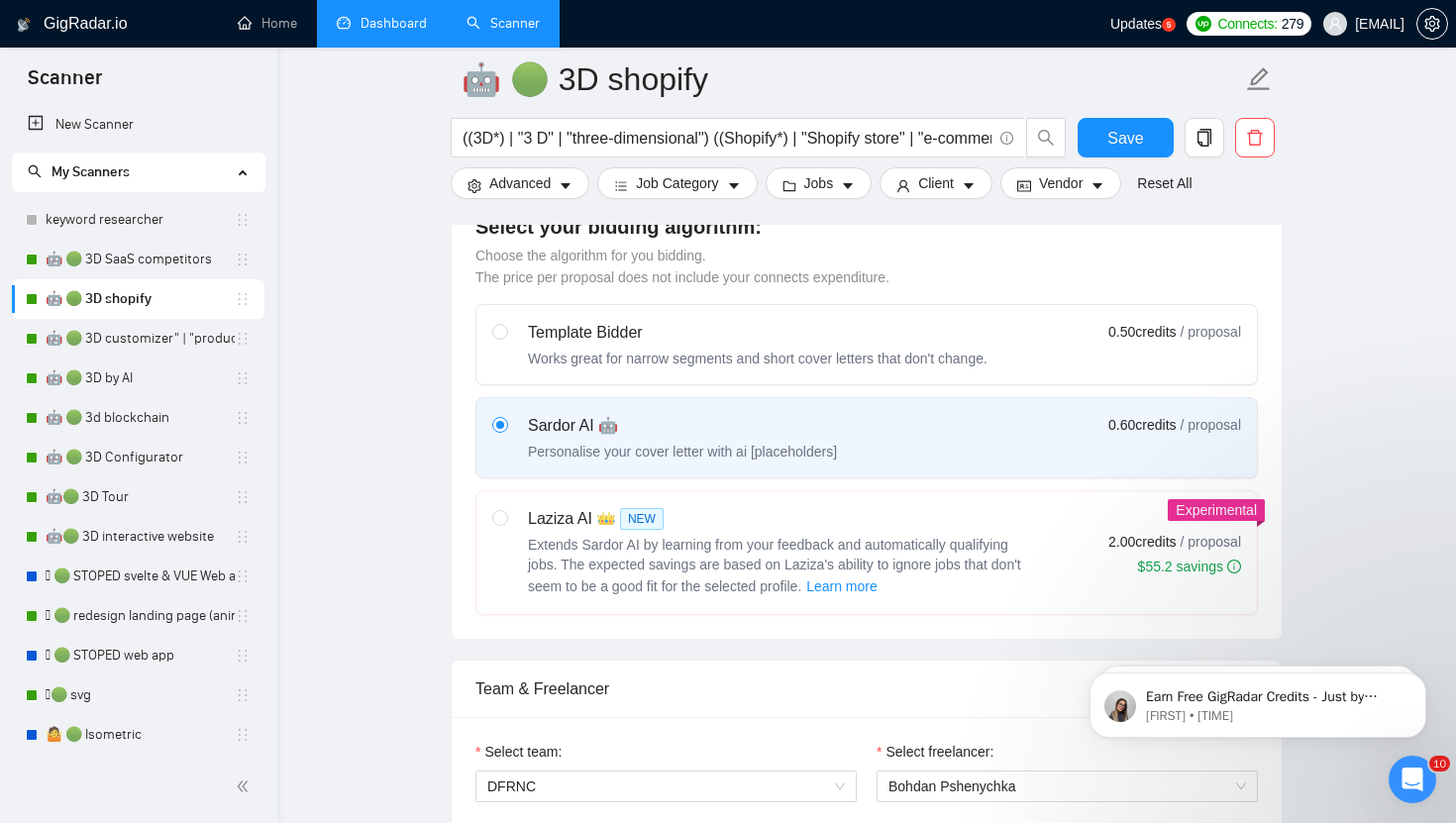 scroll, scrollTop: 558, scrollLeft: 0, axis: vertical 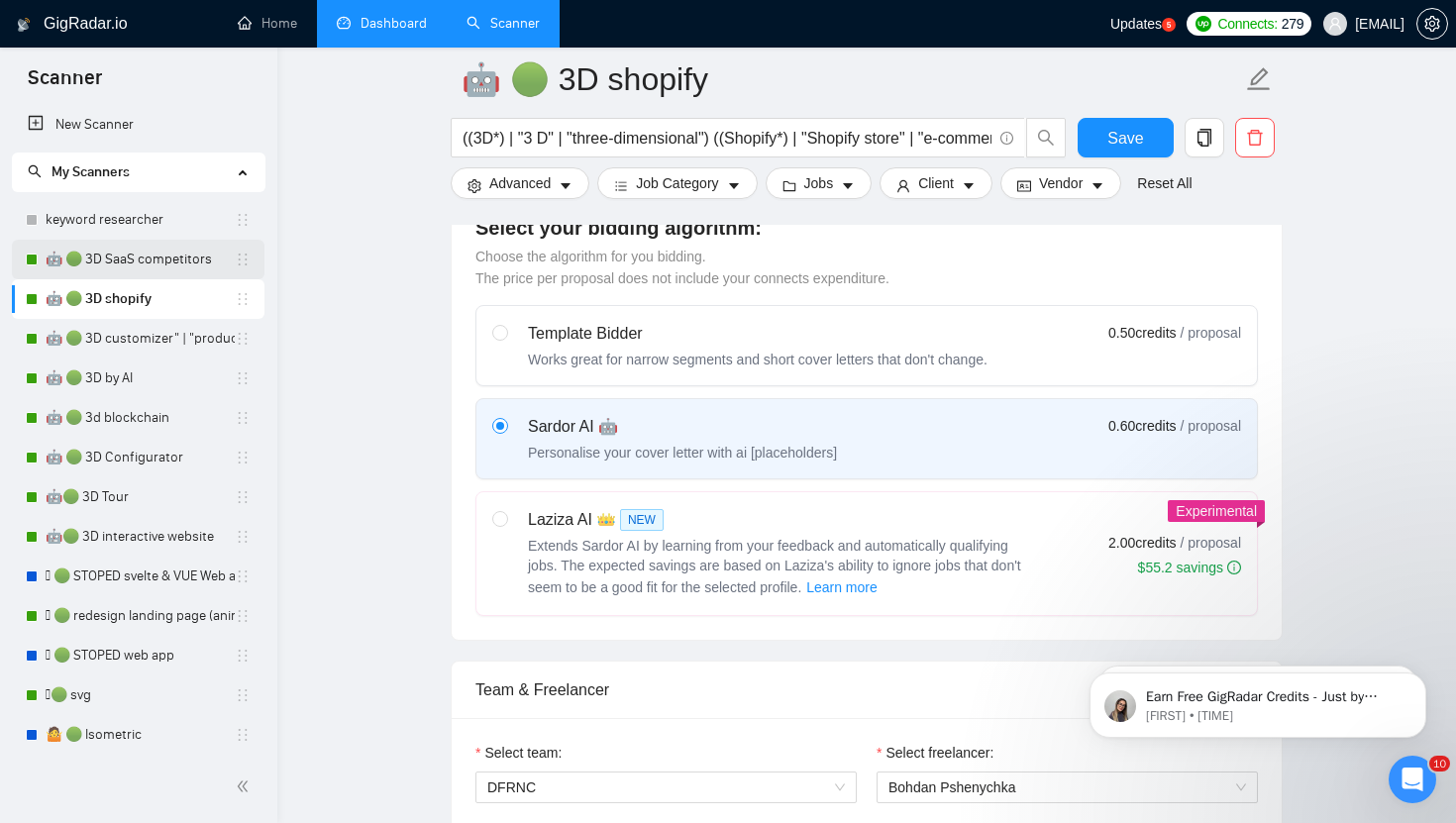 click on "🤖 🟢 3D SaaS competitors" at bounding box center (140, 259) 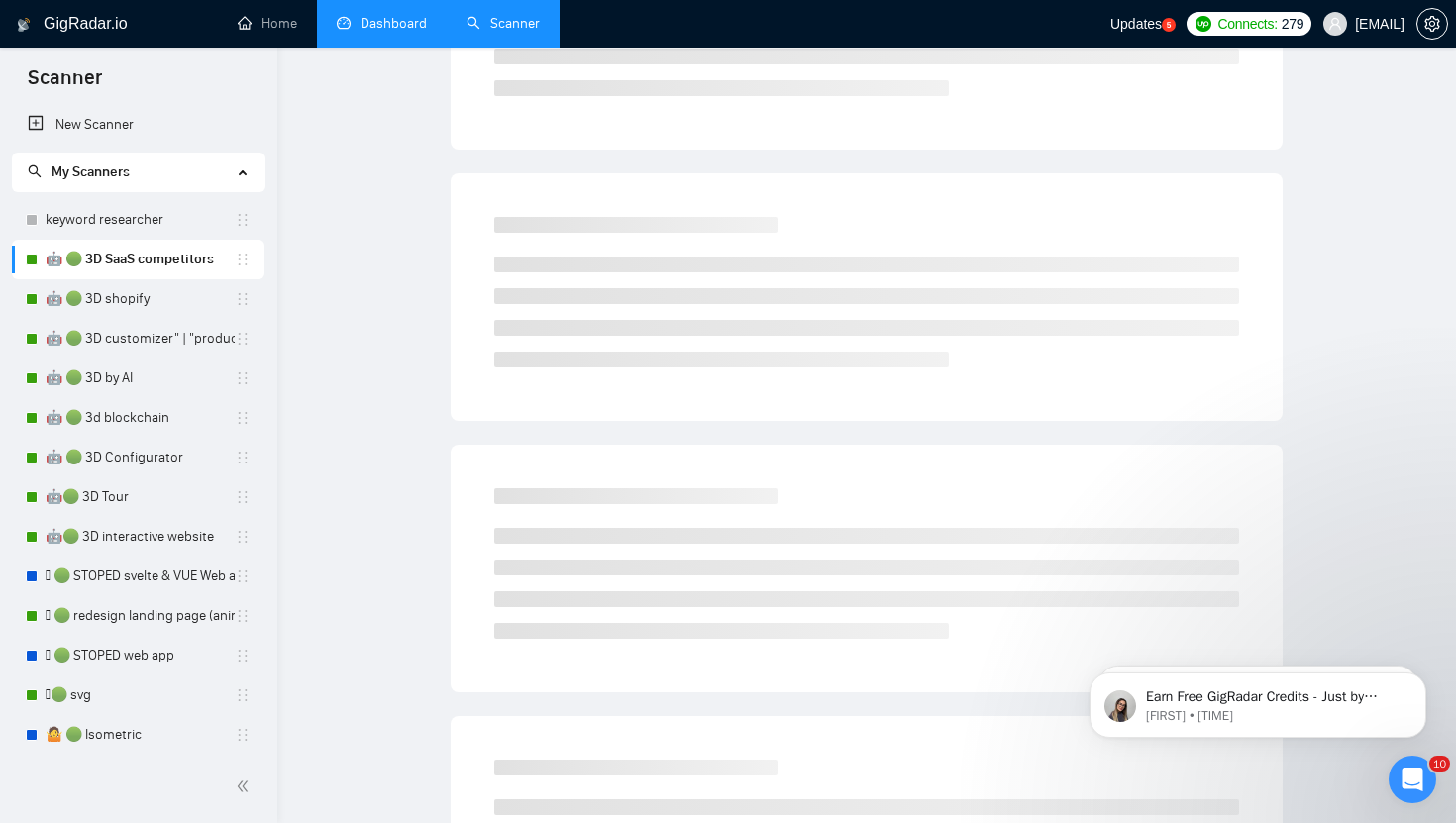 scroll, scrollTop: 0, scrollLeft: 0, axis: both 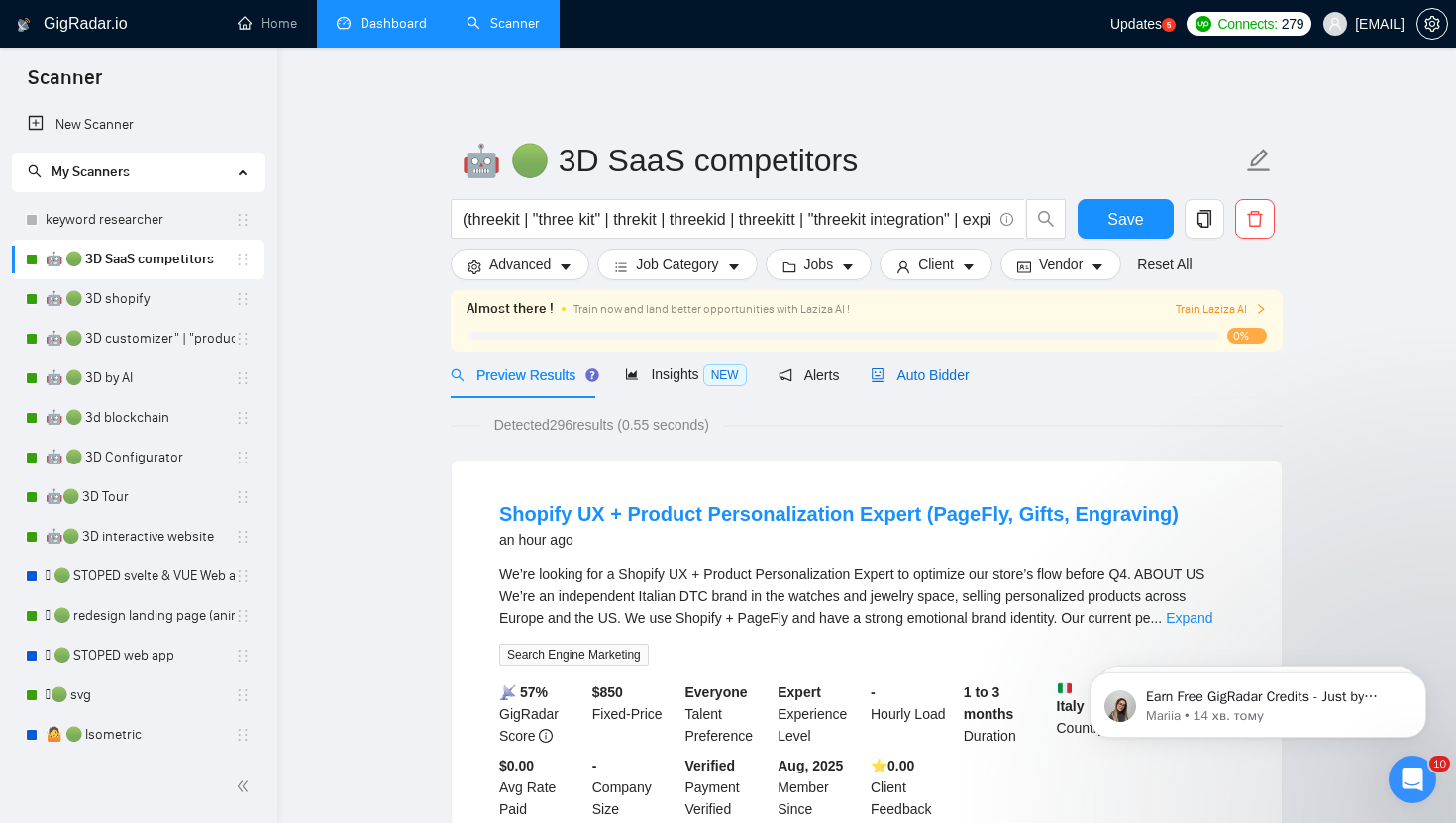 click on "Auto Bidder" at bounding box center (919, 375) 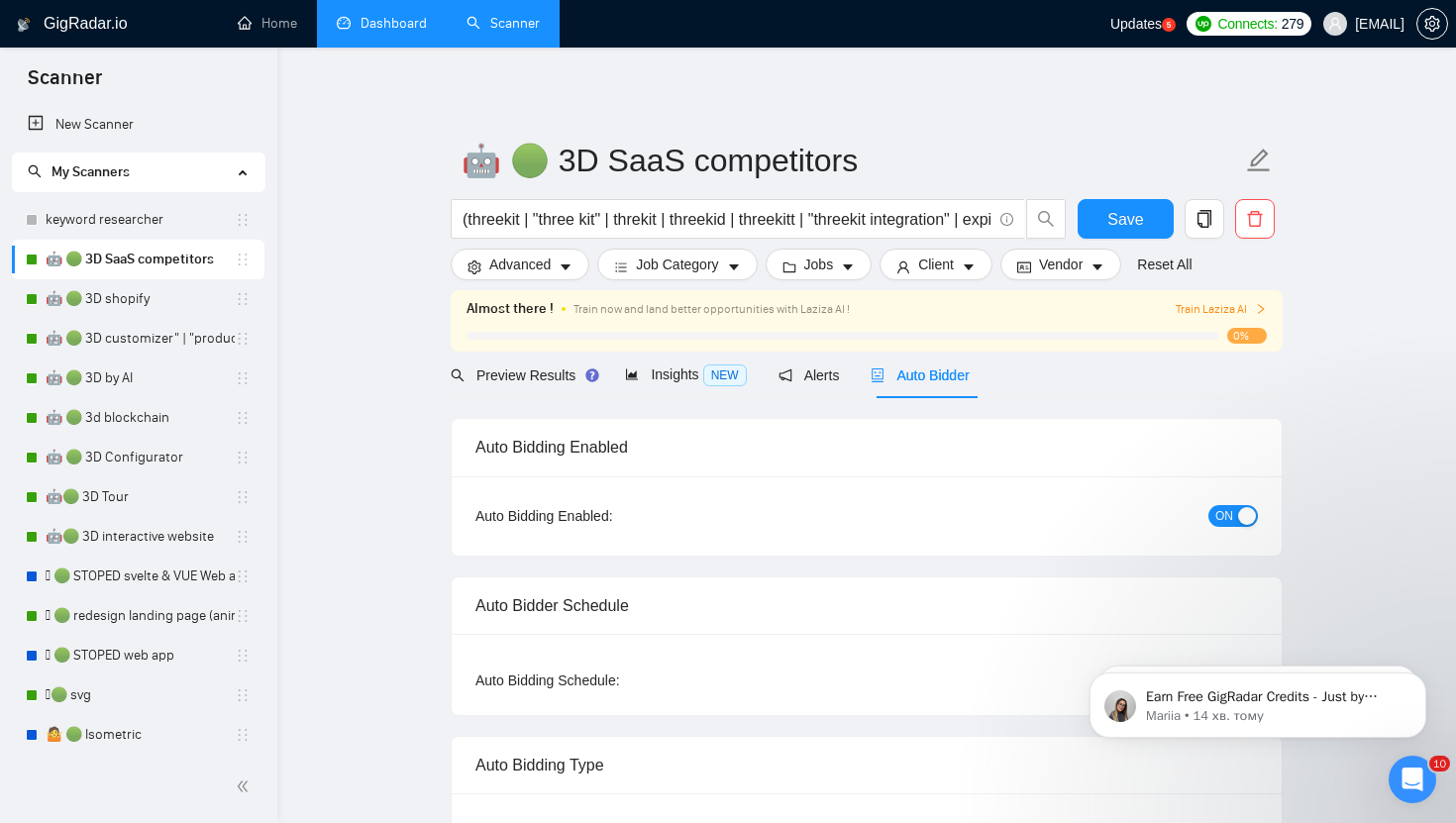 type 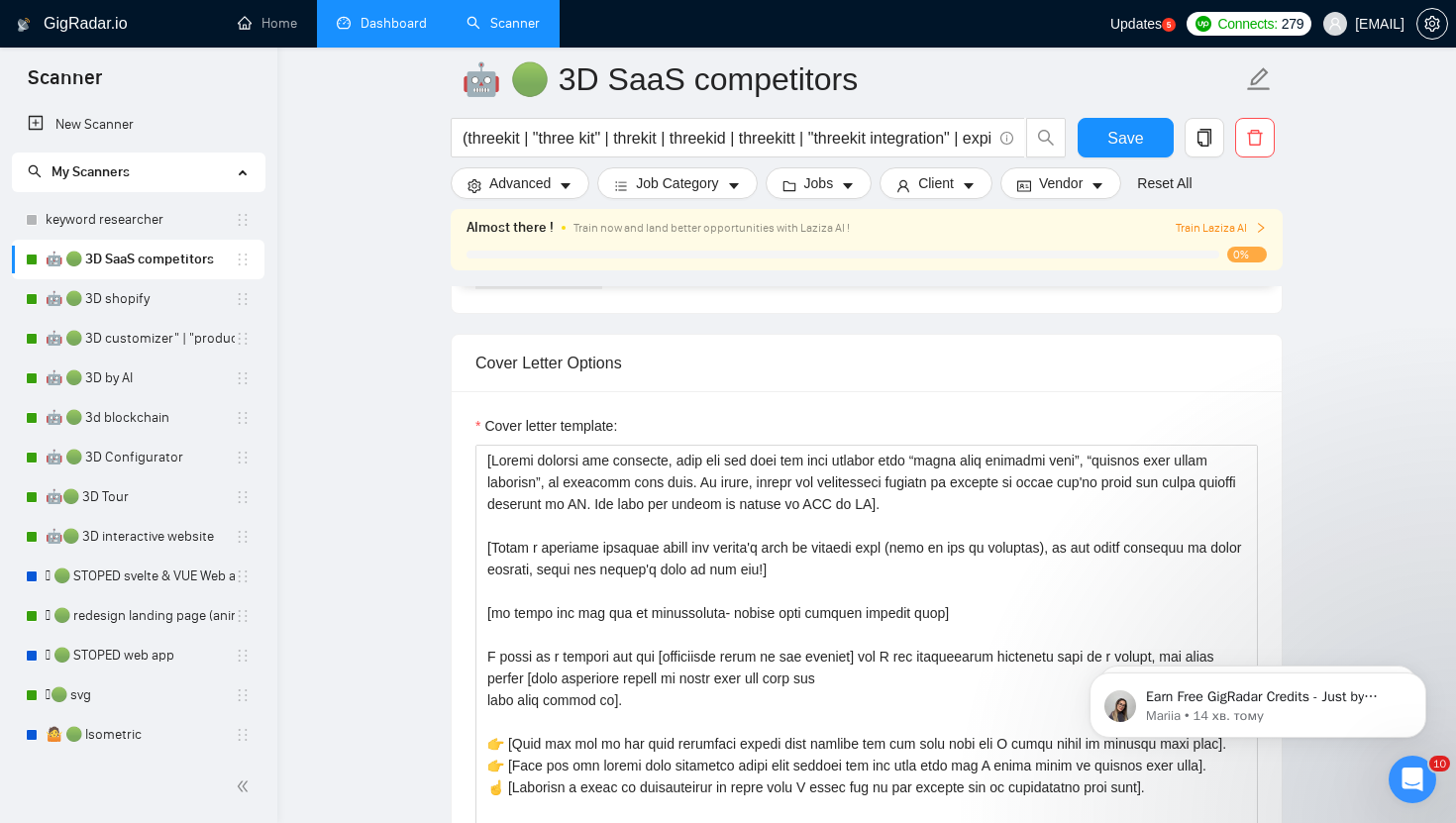 scroll, scrollTop: 2233, scrollLeft: 0, axis: vertical 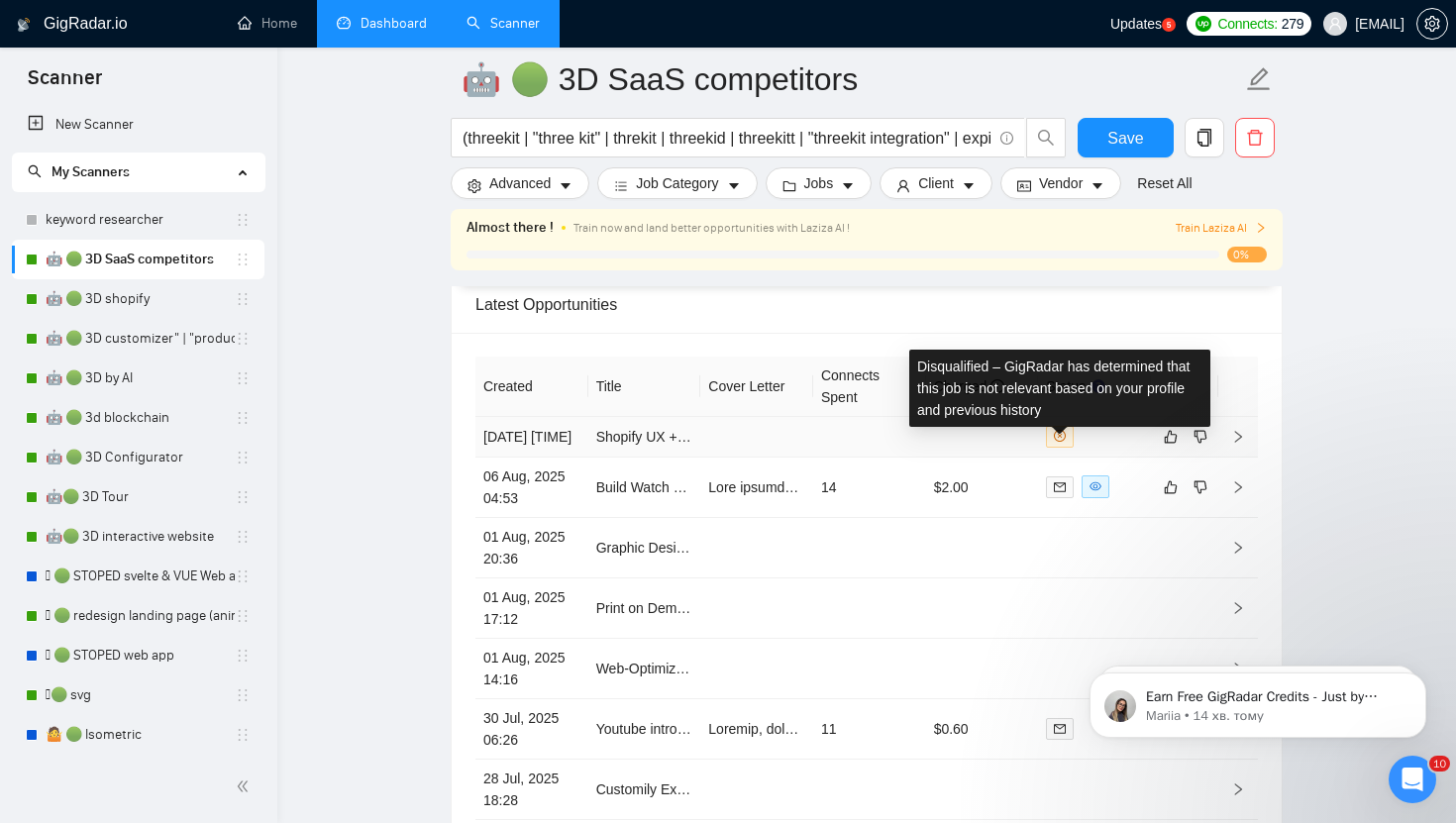 click at bounding box center (1060, 437) 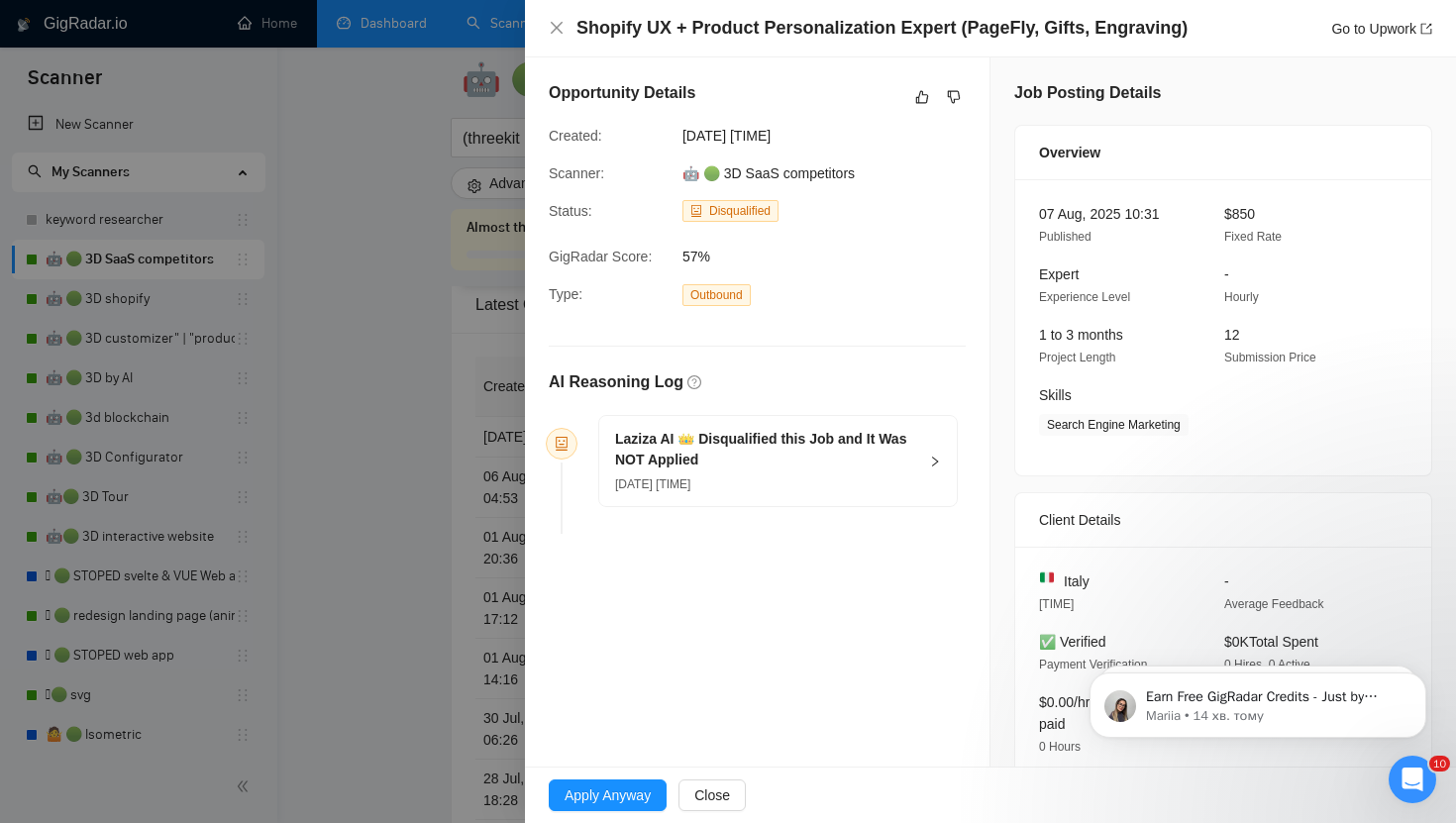 scroll, scrollTop: 40, scrollLeft: 0, axis: vertical 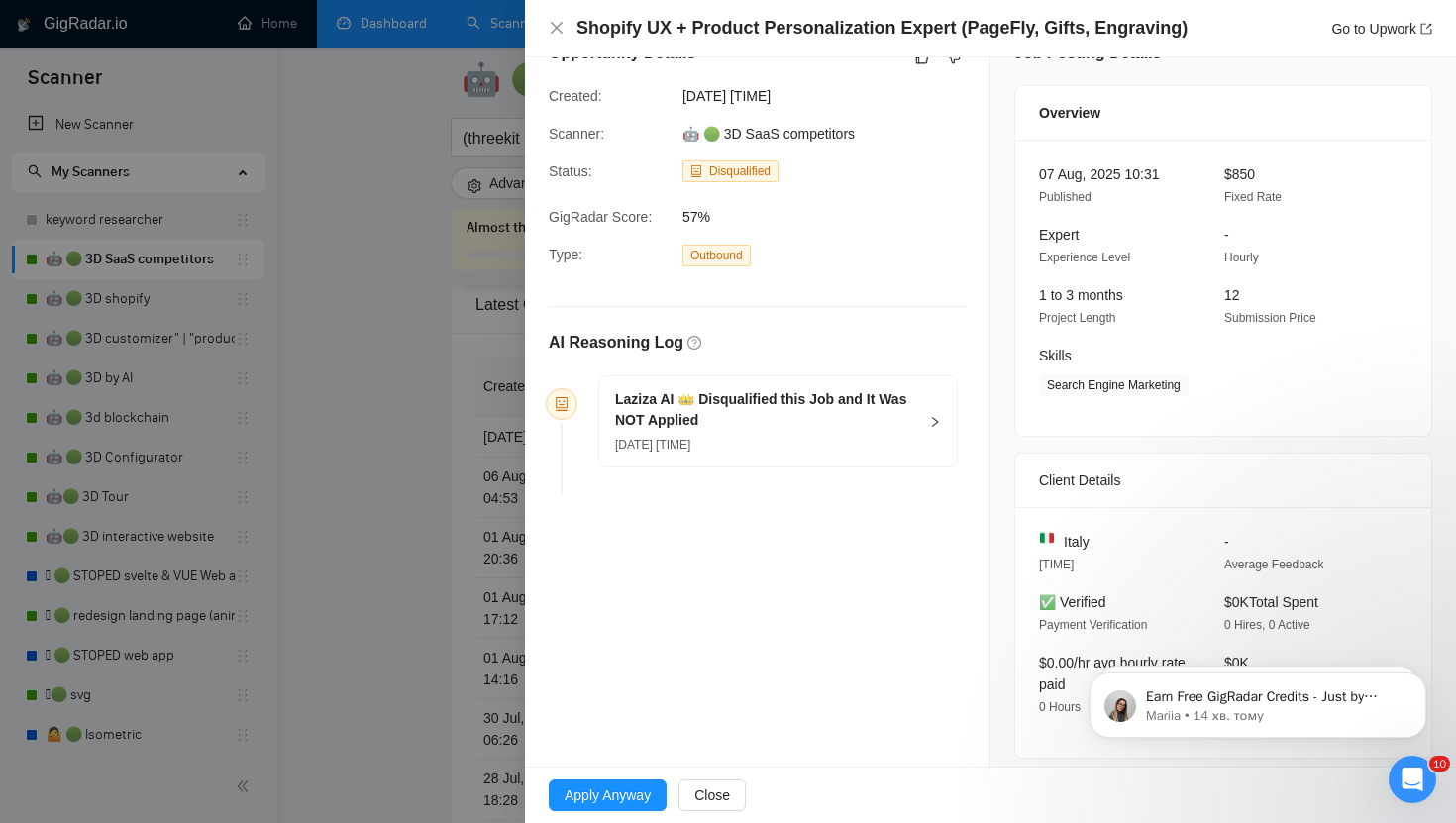 click on "[FIRST] 👑 Disqualified this Job and It Was NOT Applied [DATE] [TIME]" at bounding box center [778, 421] 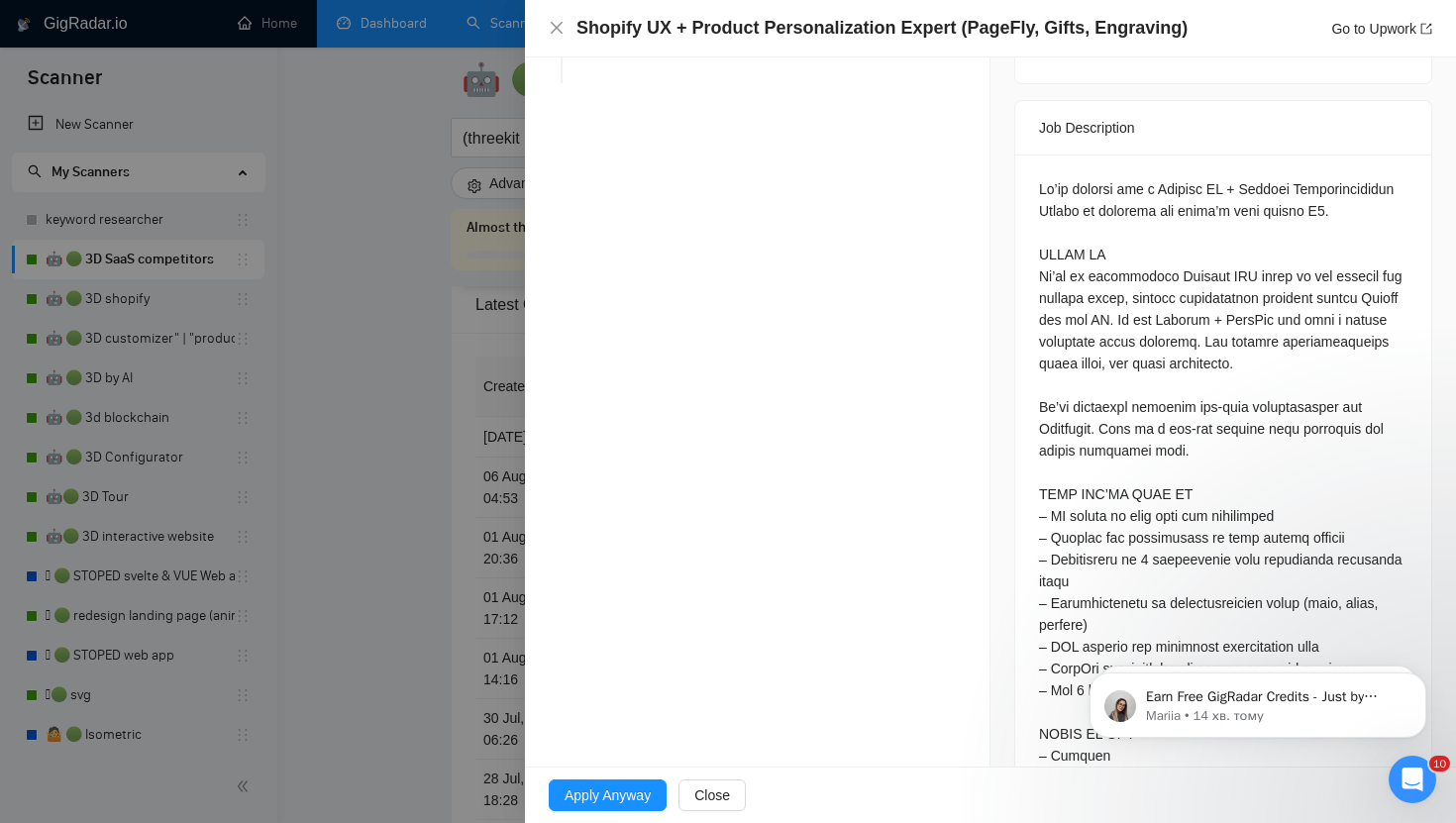 scroll, scrollTop: 725, scrollLeft: 0, axis: vertical 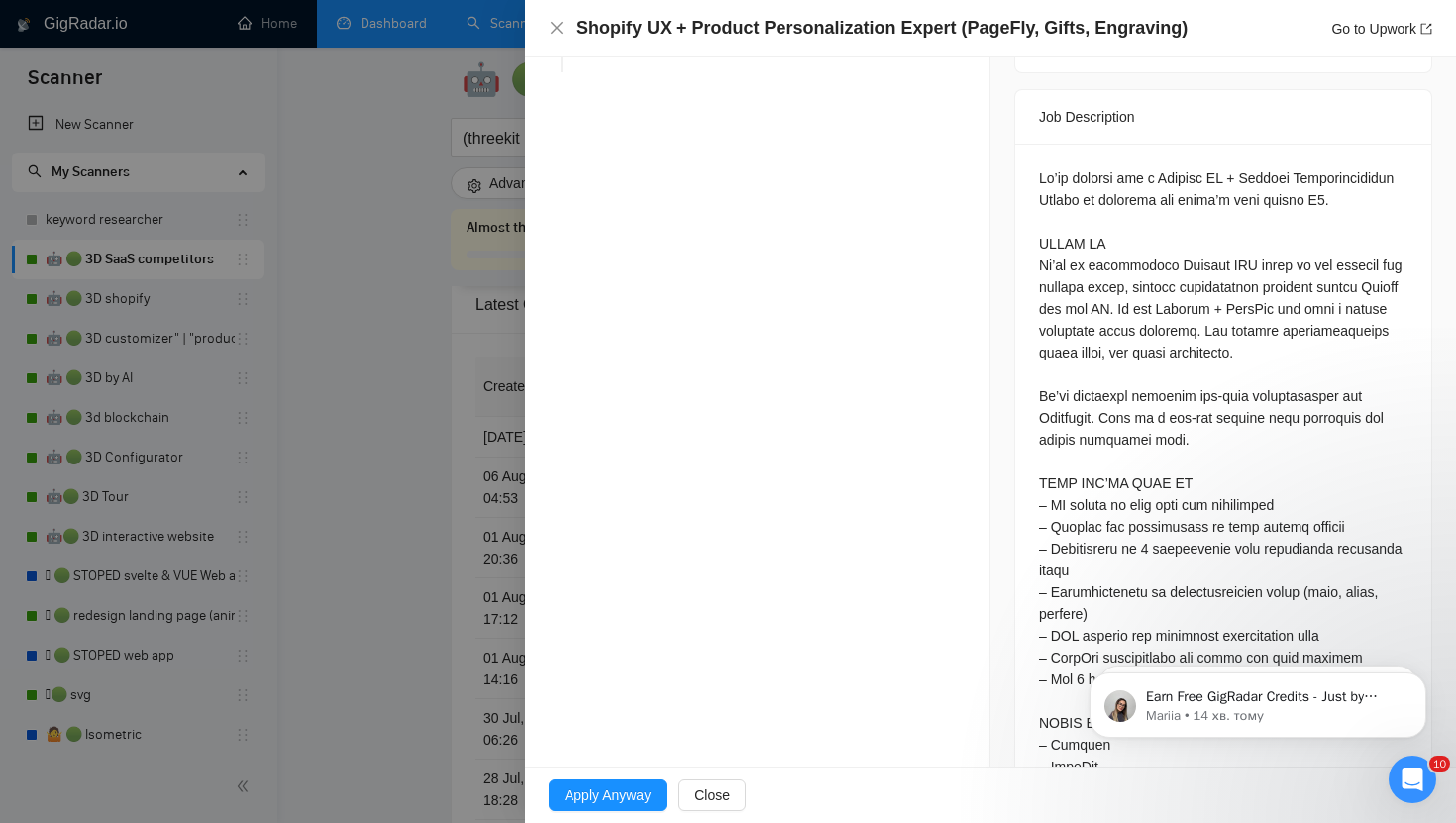 click at bounding box center [1223, 777] 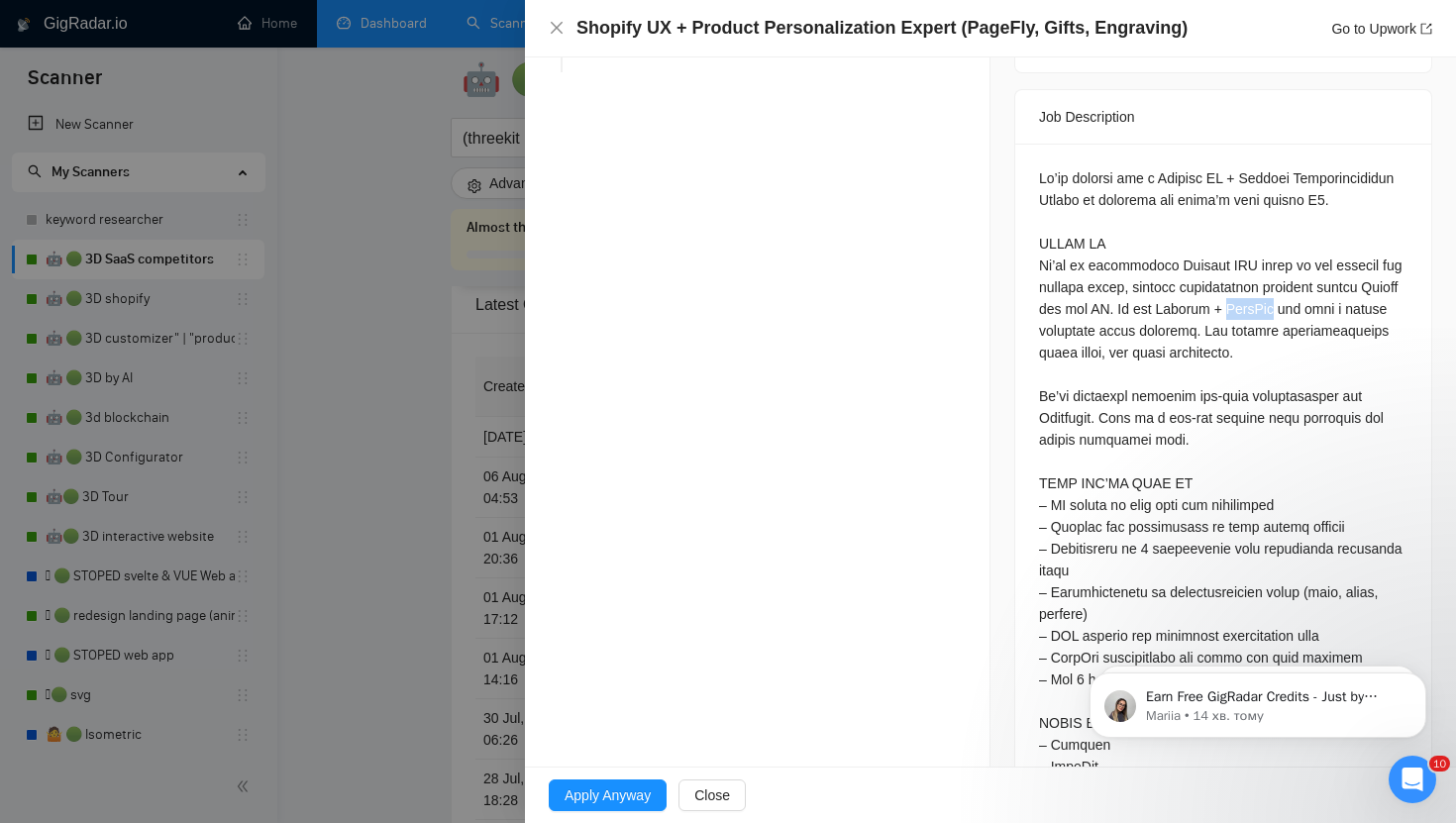 click at bounding box center (1223, 777) 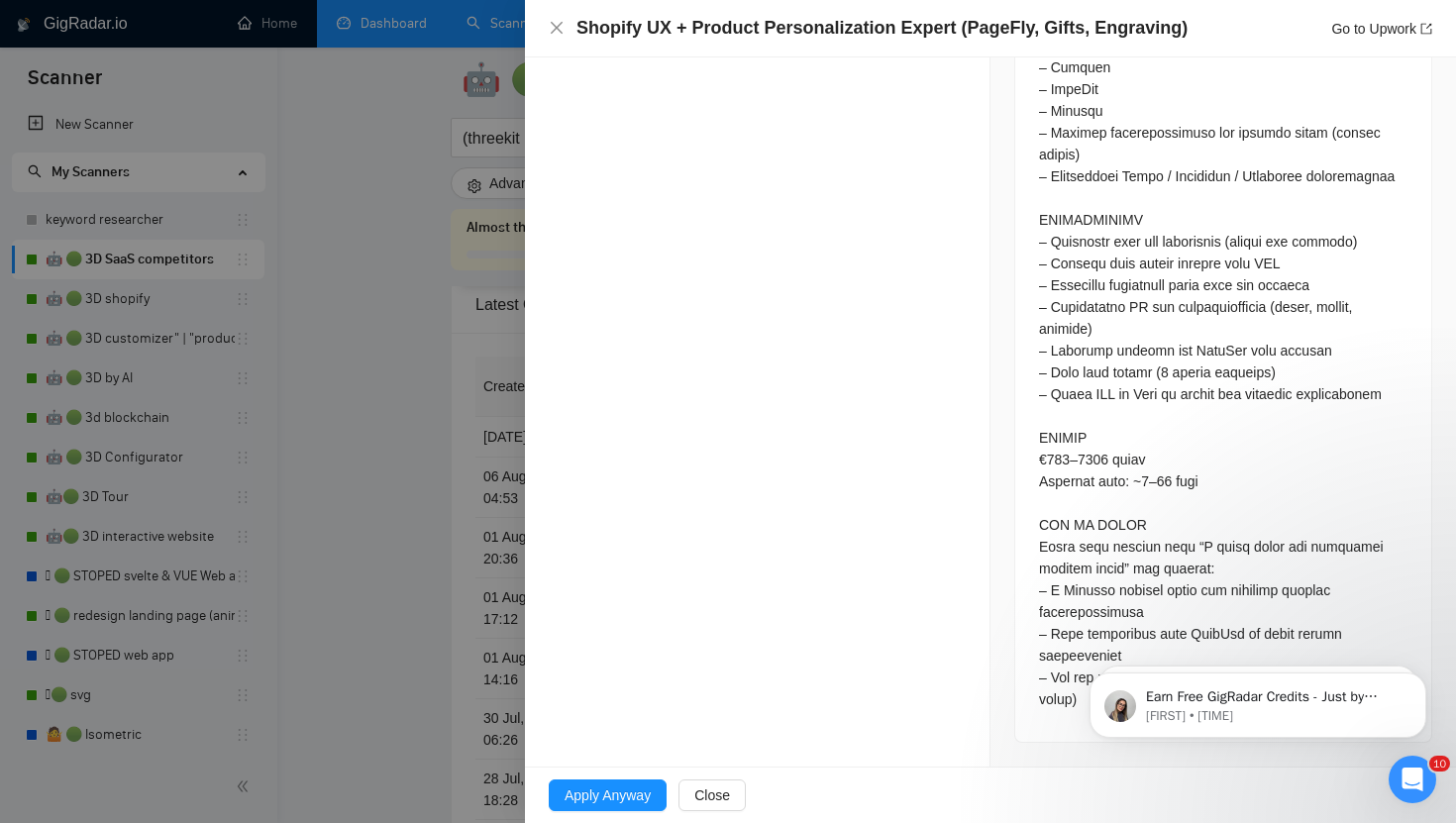 scroll, scrollTop: 1443, scrollLeft: 0, axis: vertical 